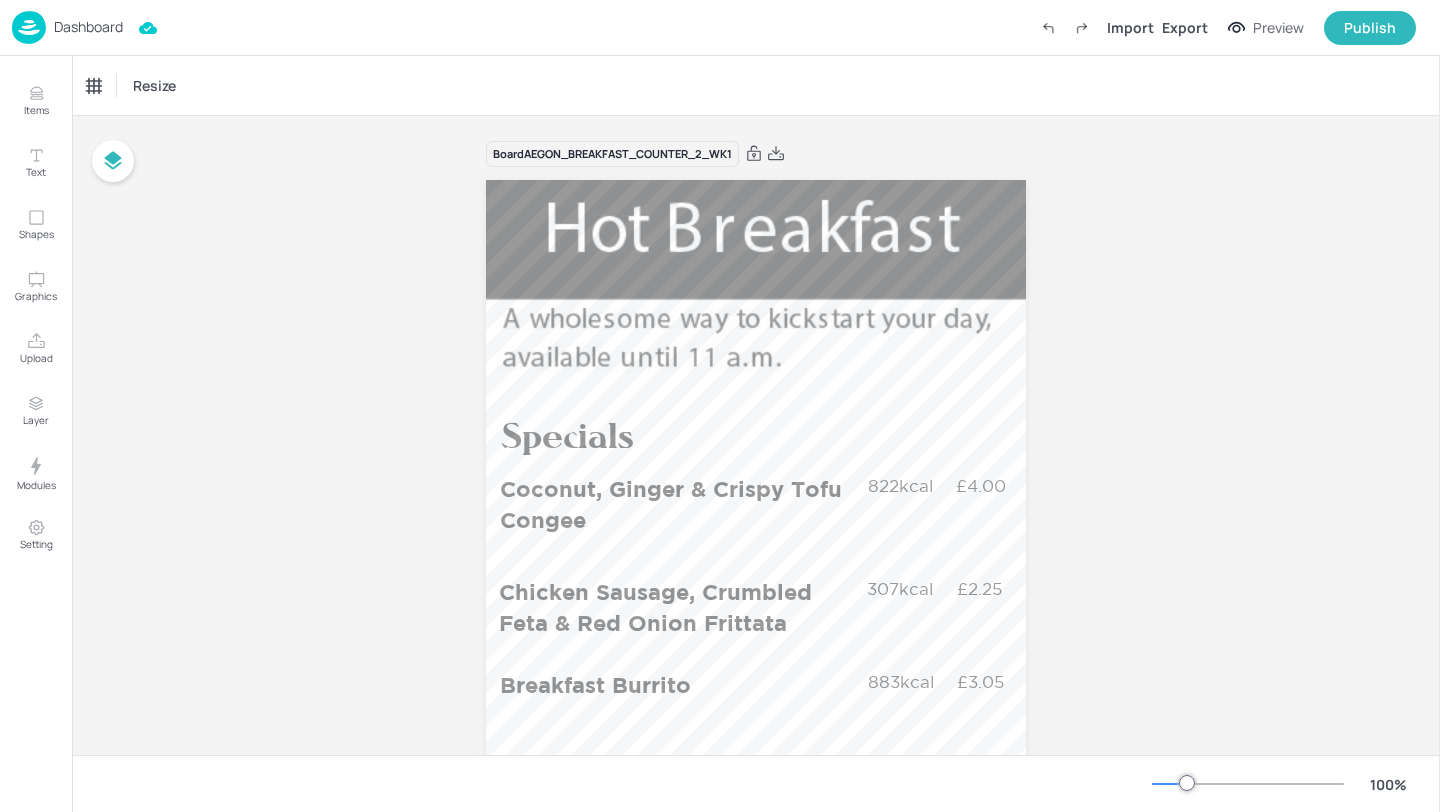 scroll, scrollTop: 0, scrollLeft: 0, axis: both 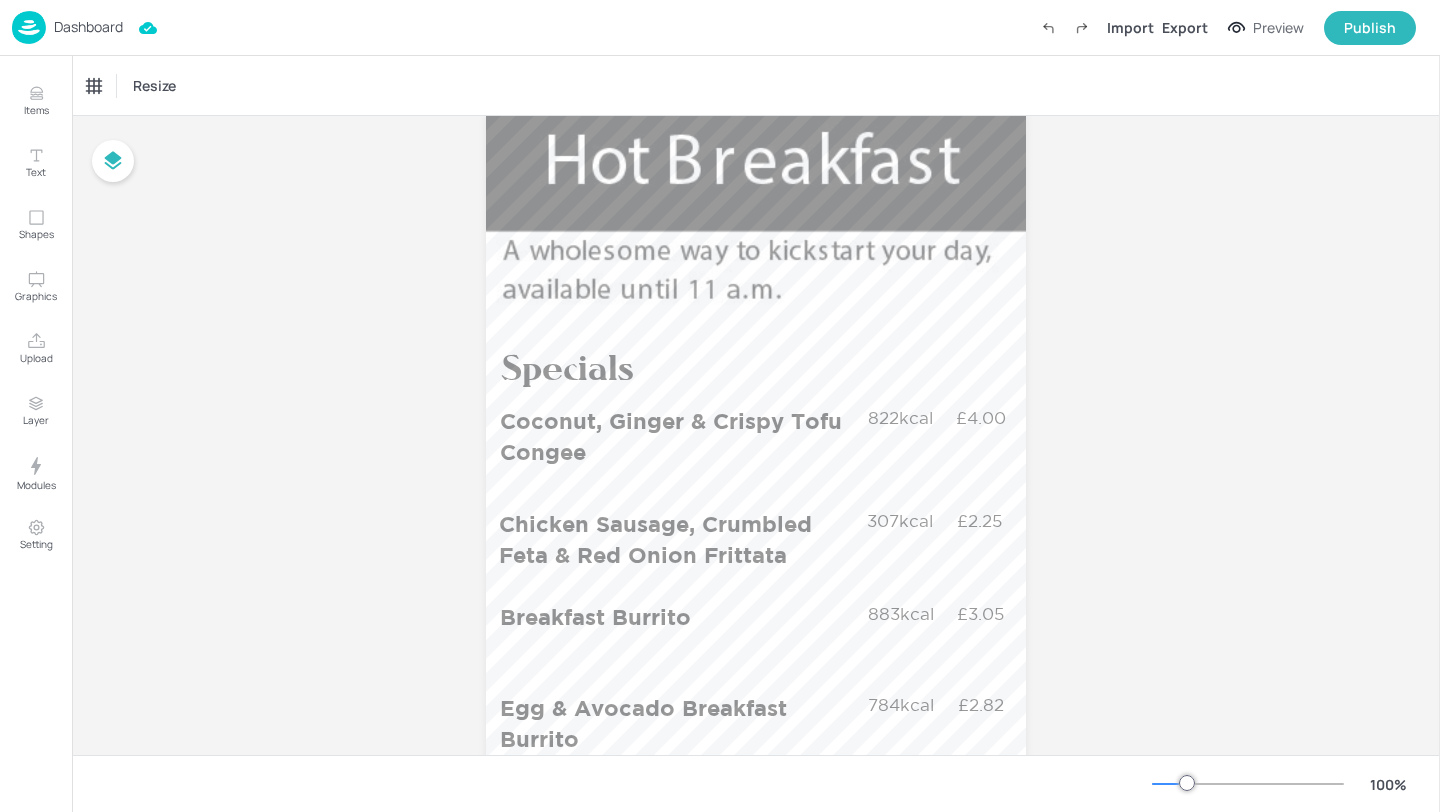 click on "Dashboard" at bounding box center (88, 27) 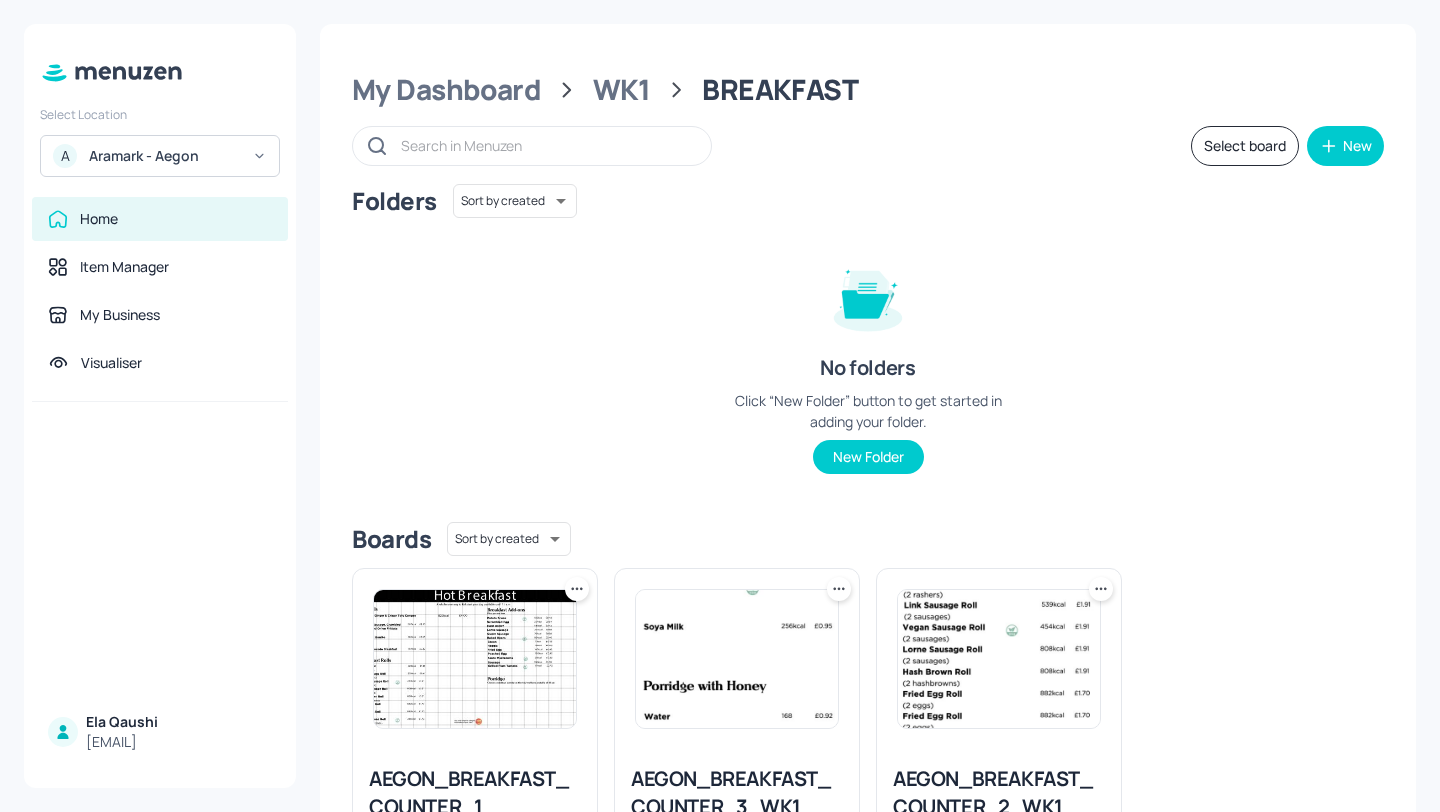 click on "[EMAIL]" at bounding box center (122, 742) 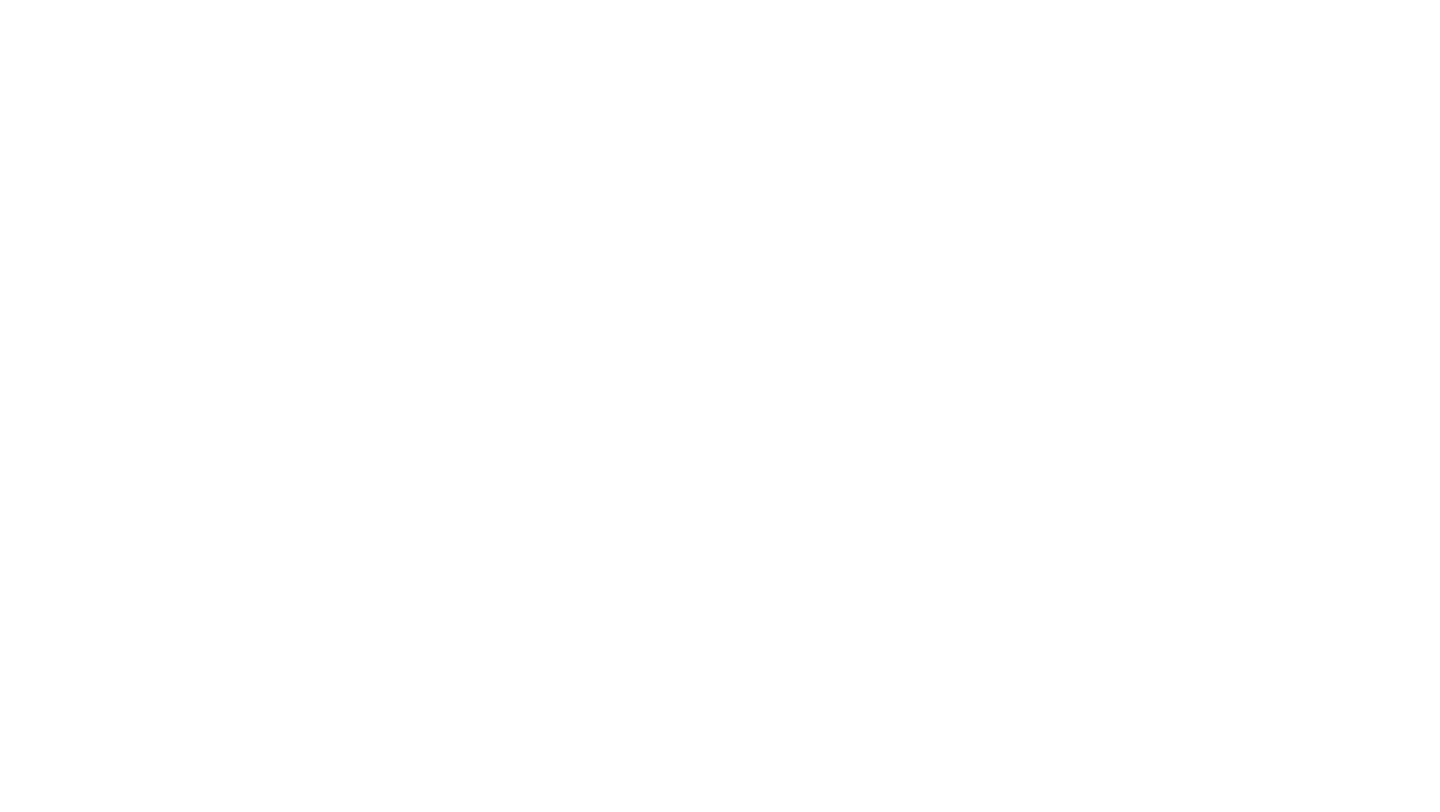 scroll, scrollTop: 0, scrollLeft: 0, axis: both 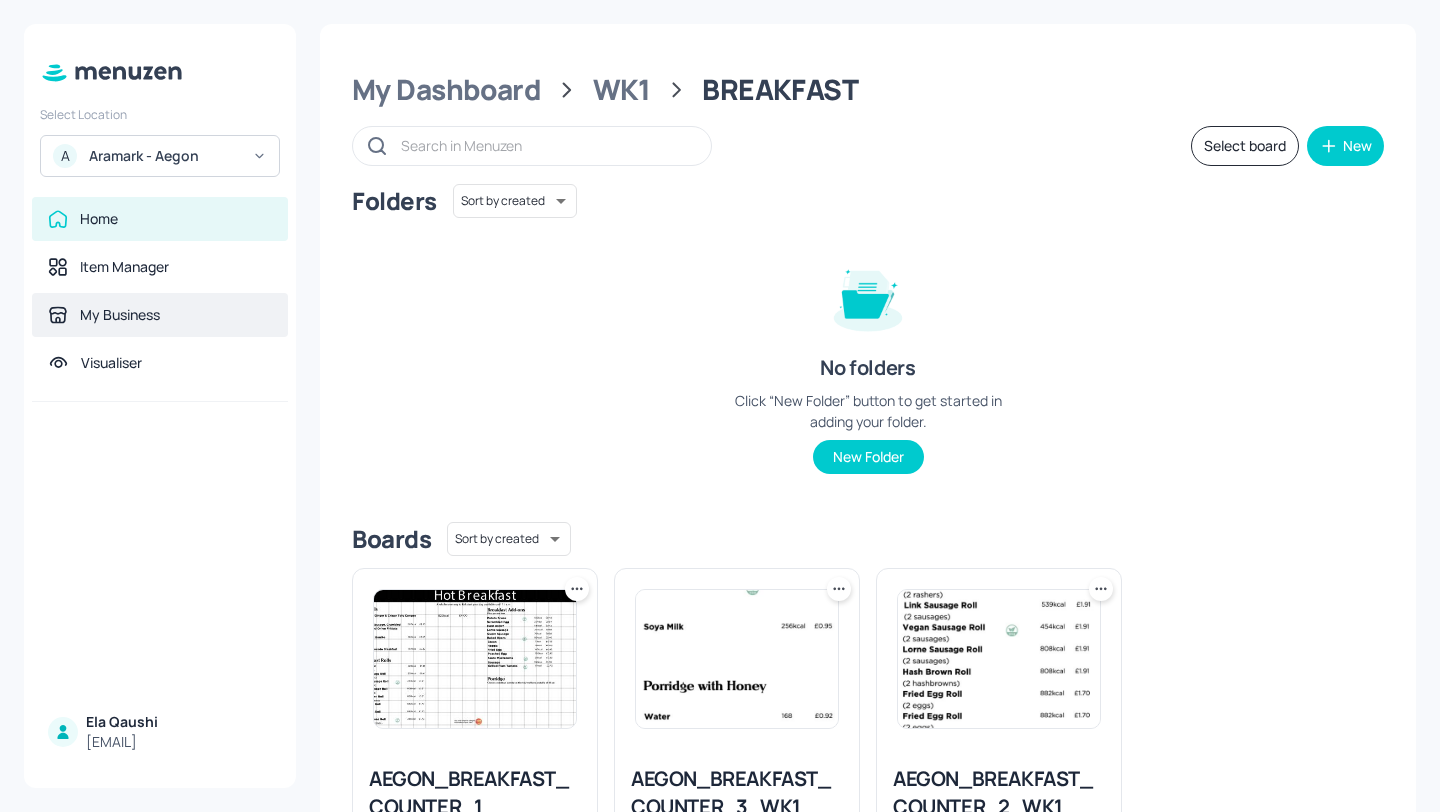 click on "My Business" at bounding box center [160, 315] 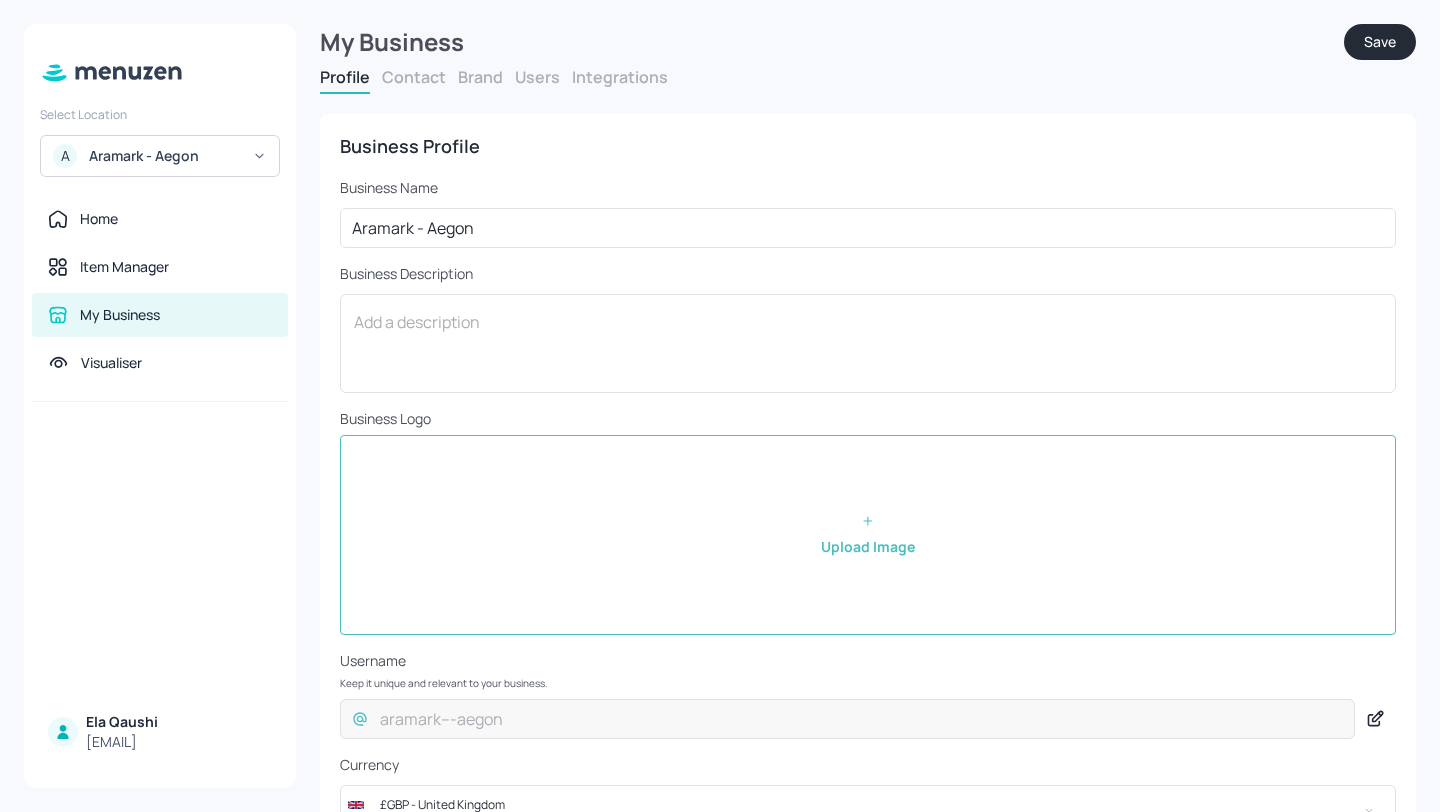 click on "Users" at bounding box center [537, 77] 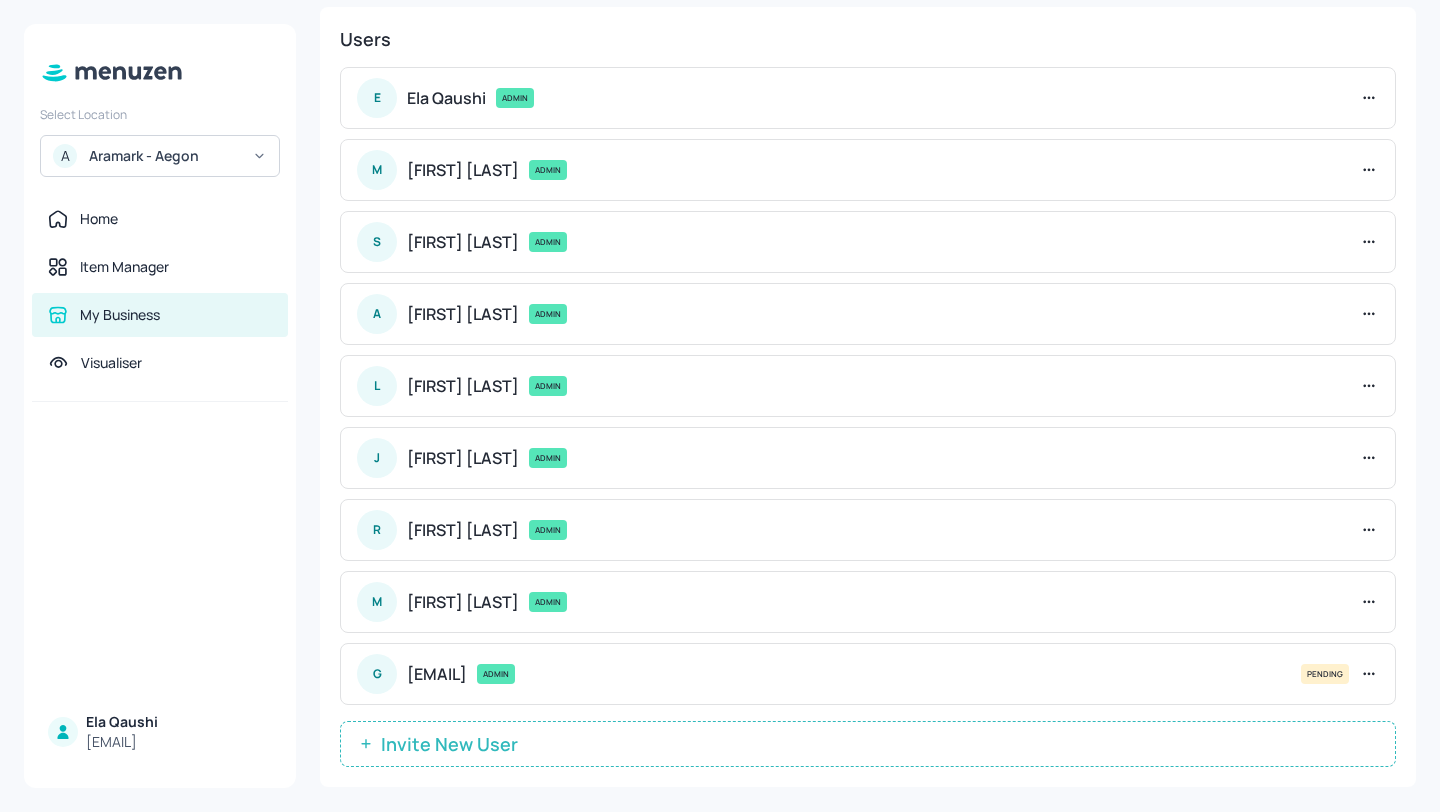scroll, scrollTop: 126, scrollLeft: 0, axis: vertical 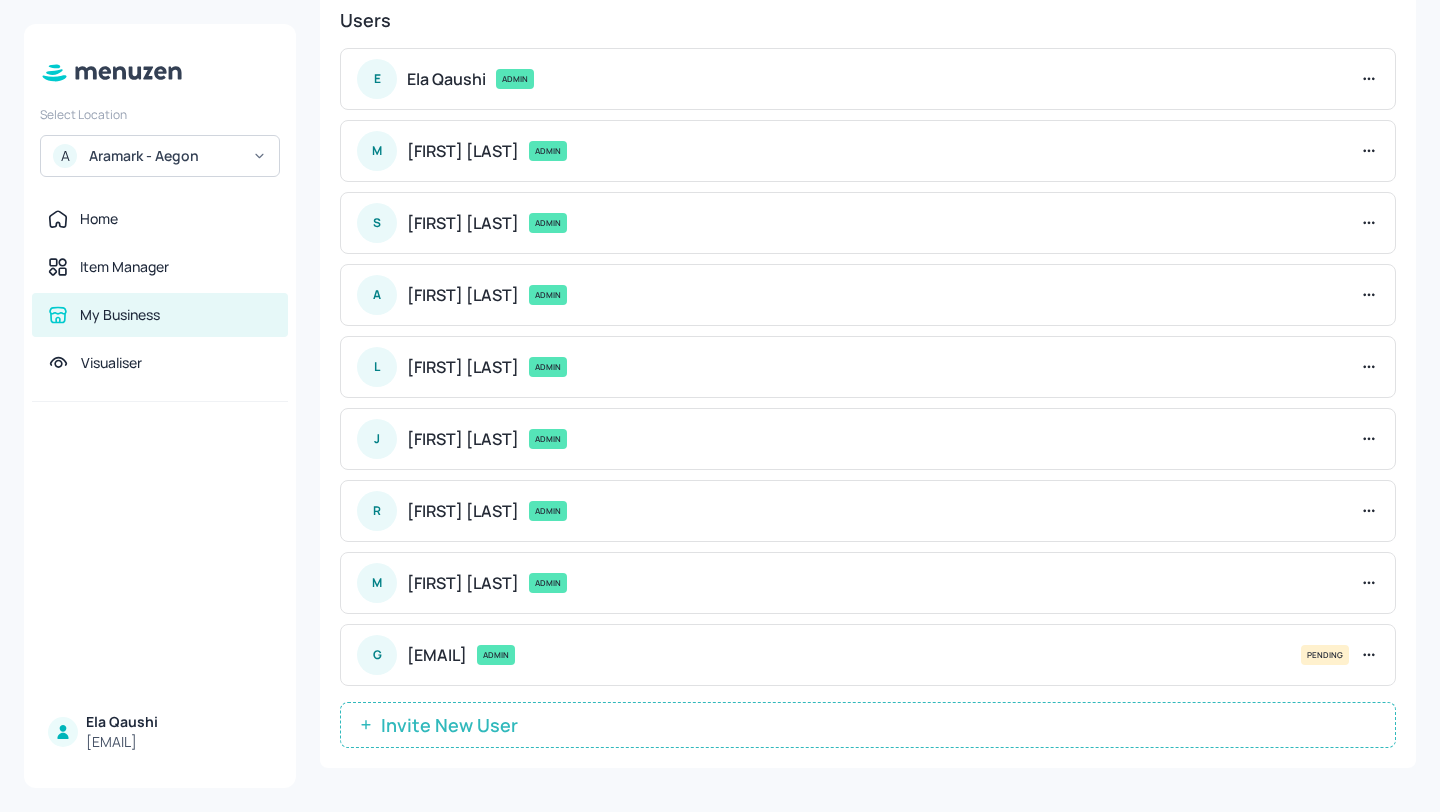 click 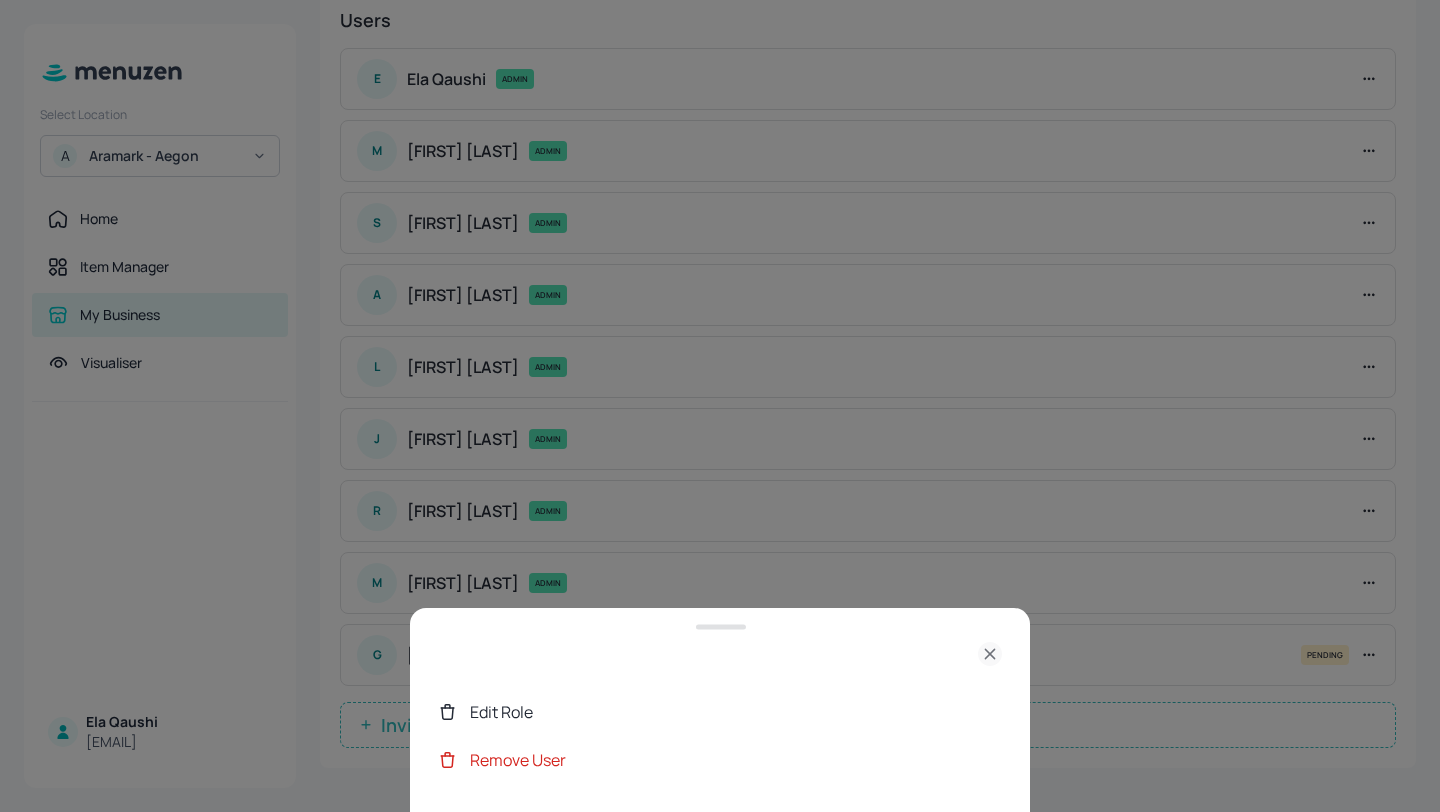 click on "Edit Role" at bounding box center [736, 712] 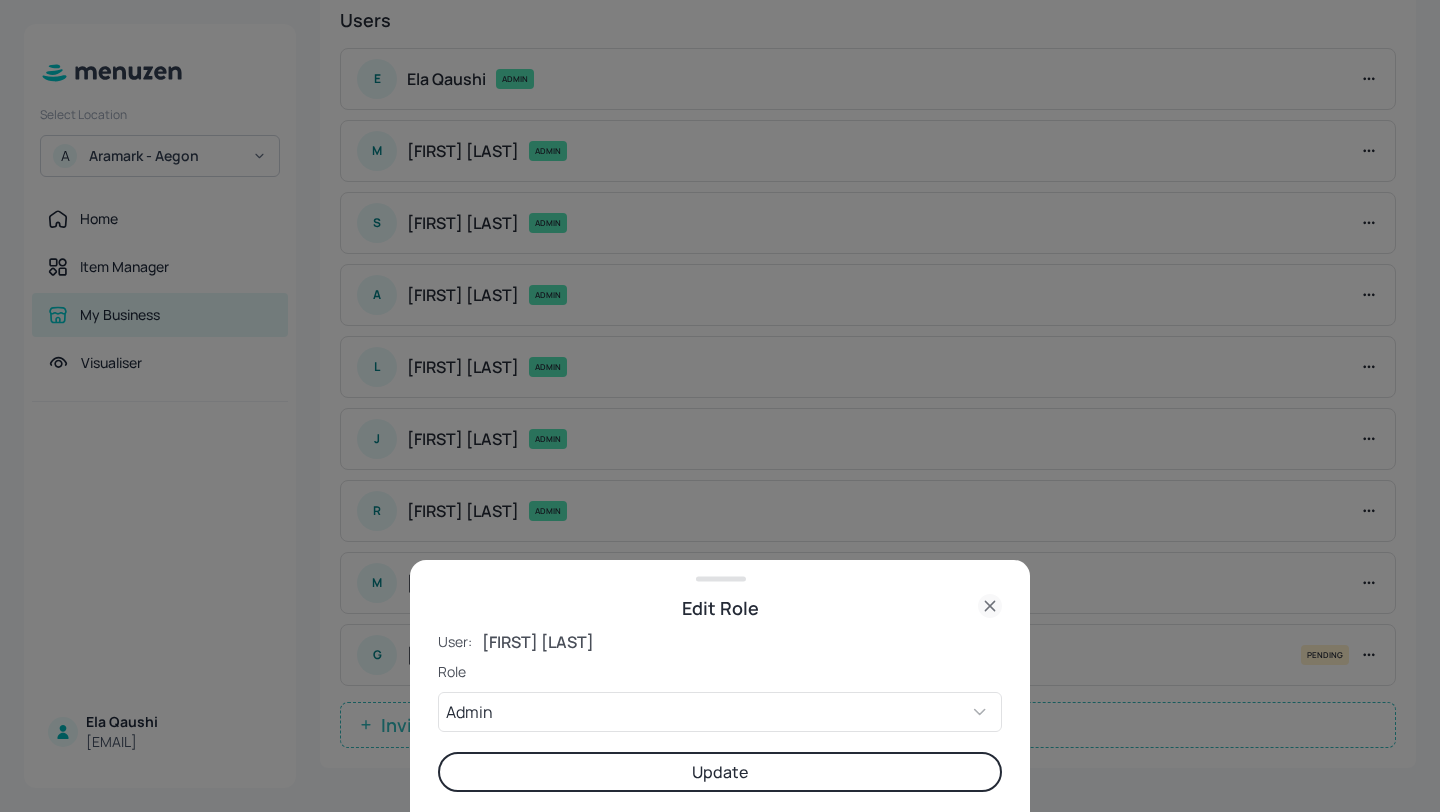 click on "Select Location A Aramark - Aegon Home Item Manager My Business Visualiser Ela Qaushi ela@digital-messaging.com My Business Profile Contact Brand Users Integrations Business Profile Business Name Aramark - Aegon ​ Business Description x ​ Business Logo Upload Image Username Keep it unique and relevant to your business. ​ aramark---aegon ​ Currency £GBP - United Kingdom ​ Contact & Location Business Email ​ ​ Business Phone ​ ​ Business Website ​ ​ Location  Use custom label? ​ Maximum 200 characters Users E Ela Qaushi ADMIN M MATTY Hall-Thomas ADMIN S Sharon Lin ADMIN A Andre Stewart ADMIN L Lucy Greenblatt ADMIN J Joe  Wozniak ADMIN R Rob Harris ADMIN M Monique Keijnemans ADMIN G glory@digital-messaging.com ADMIN PENDING Invite New User Integrations Square Connect to Square Redcat Coming soon Lightspeed Coming soon Custom via API Coming soon
Edit Role User: Sharon Lin Role Admin ADMIN ​ Update" at bounding box center (720, 406) 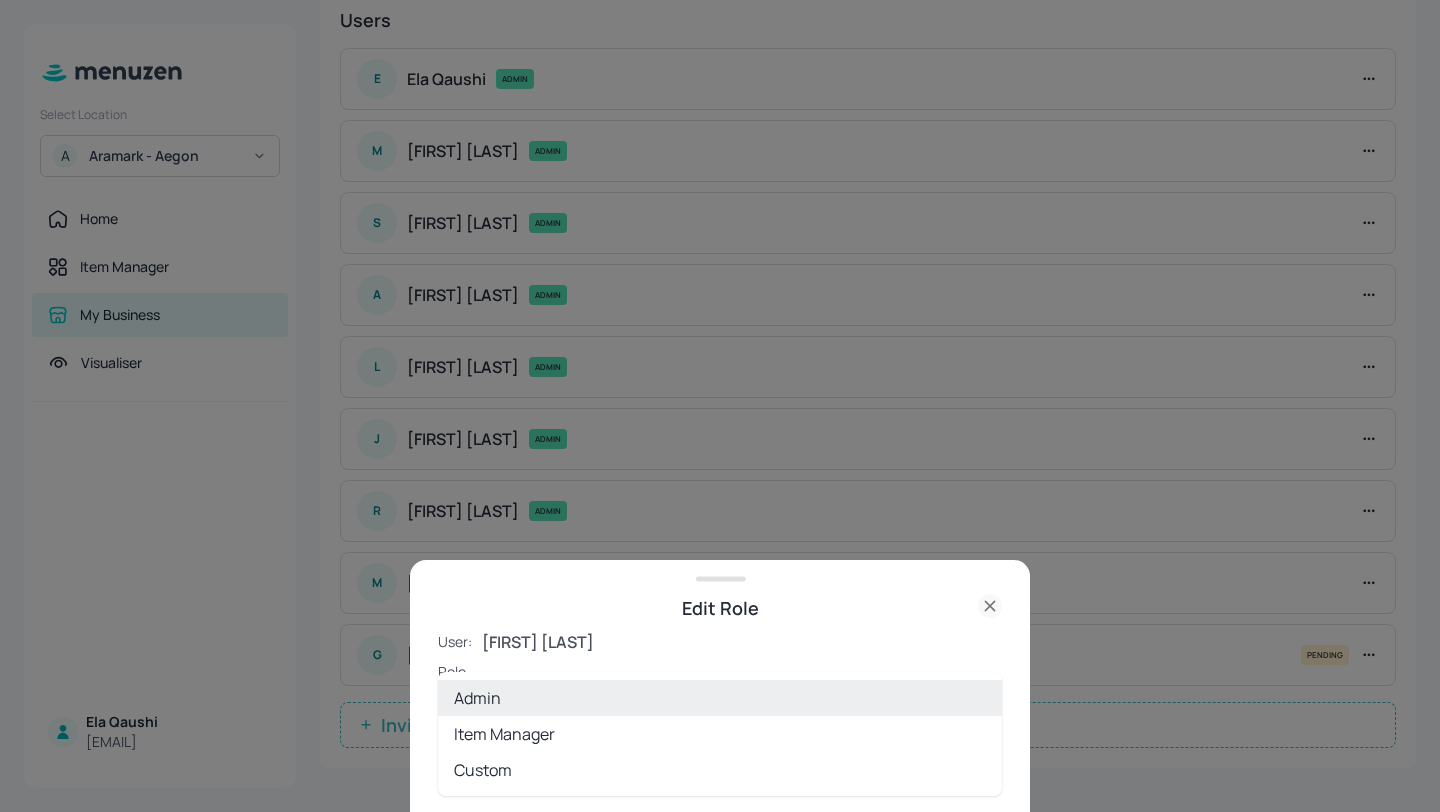 click on "Item Manager" at bounding box center [720, 734] 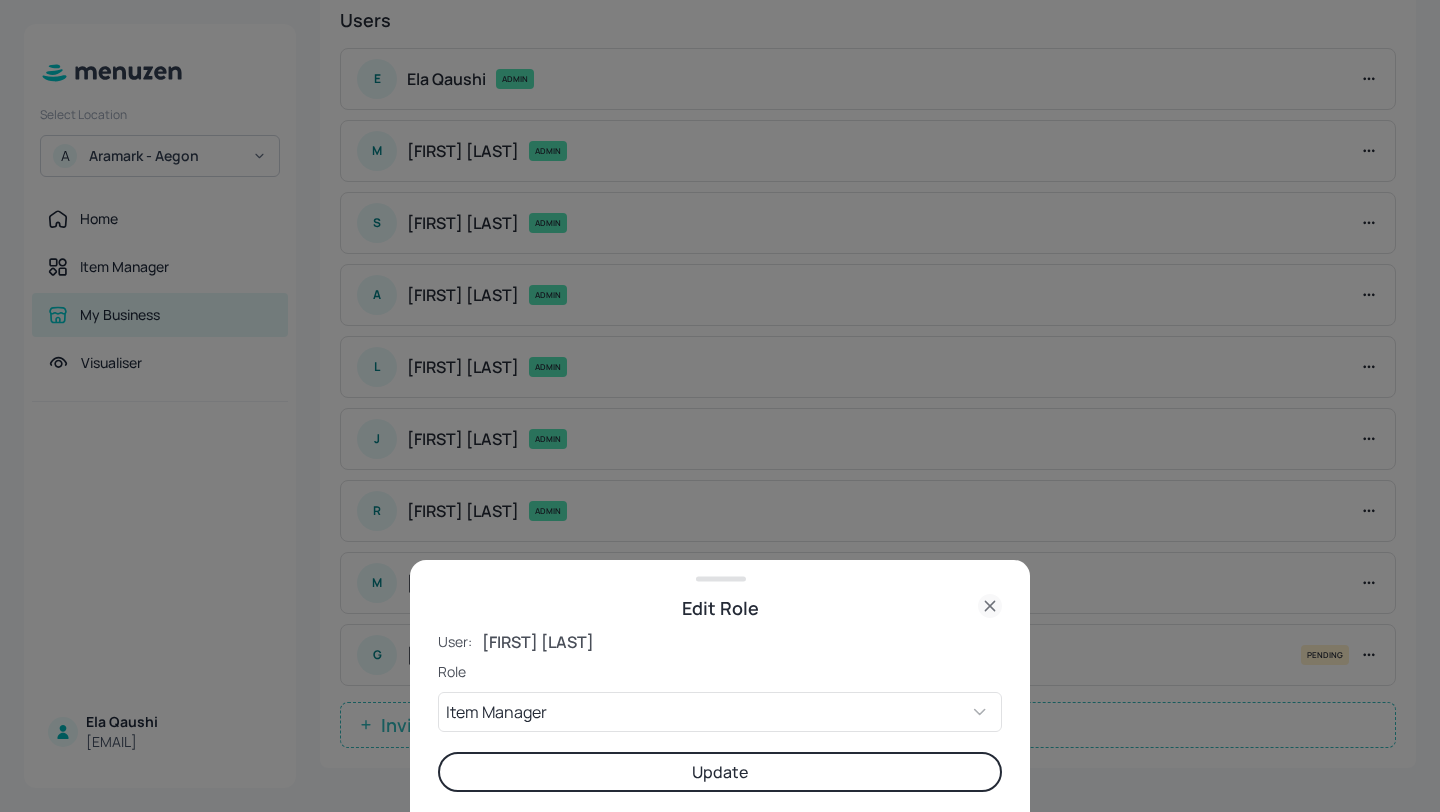 click on "Update" at bounding box center [720, 772] 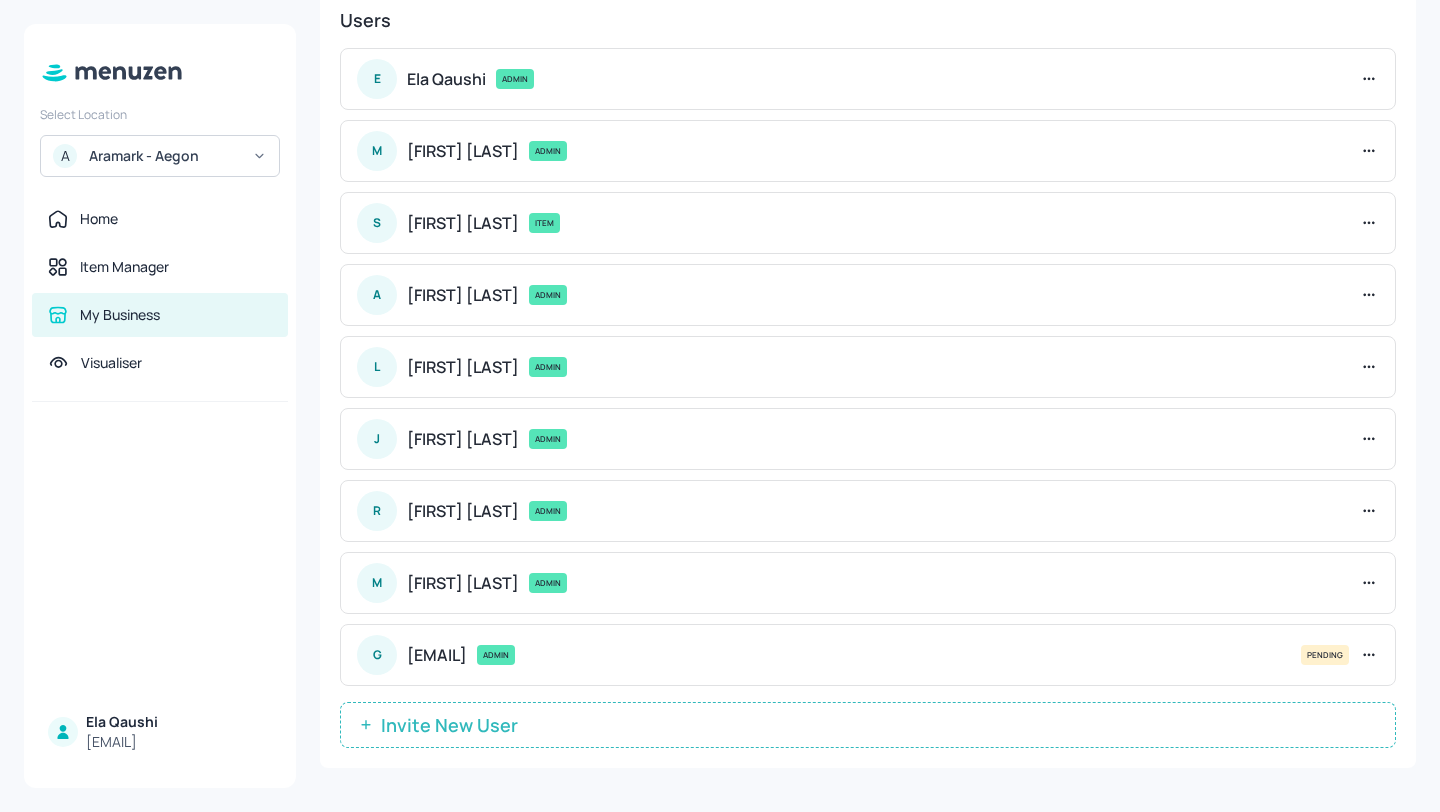 click 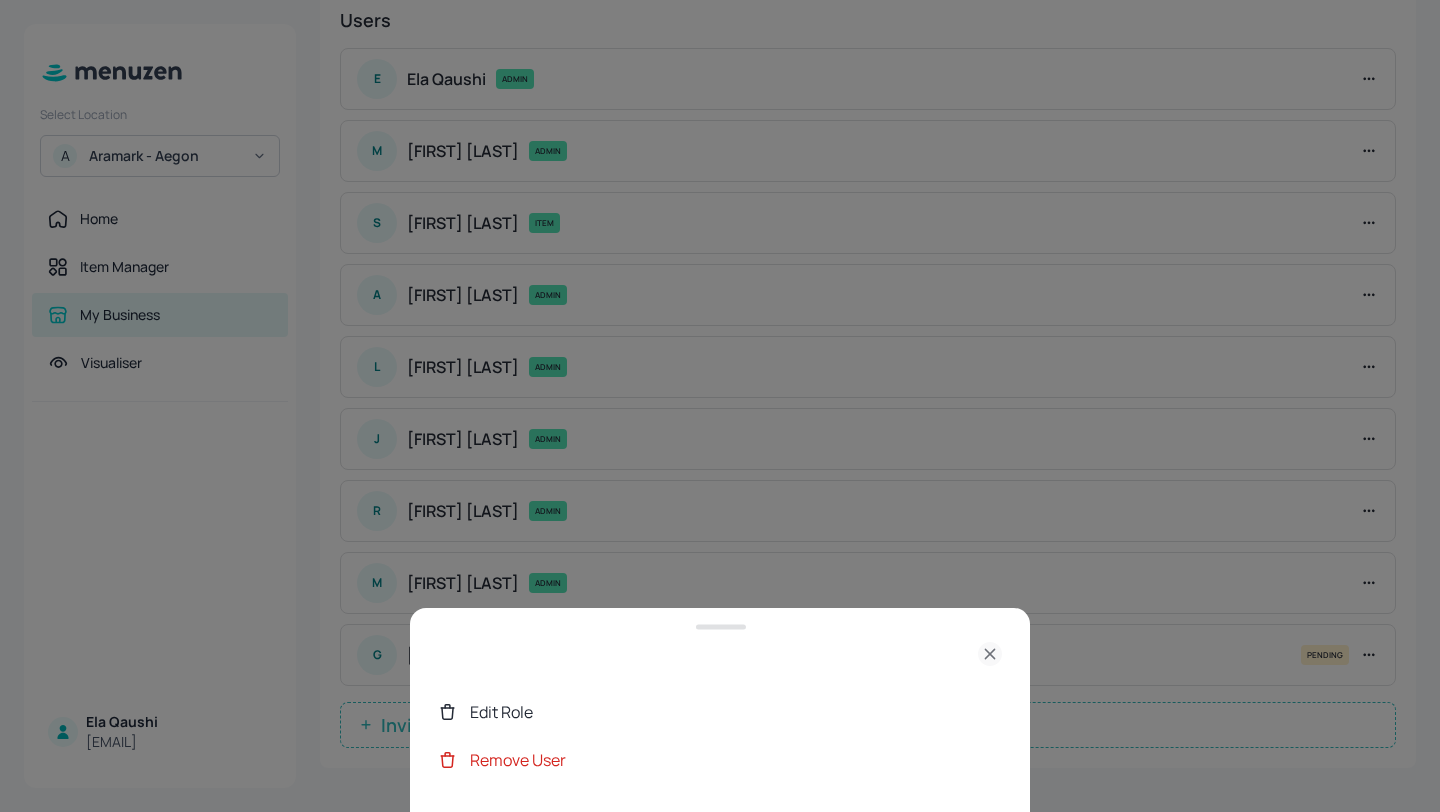 click on "Edit Role" at bounding box center [736, 712] 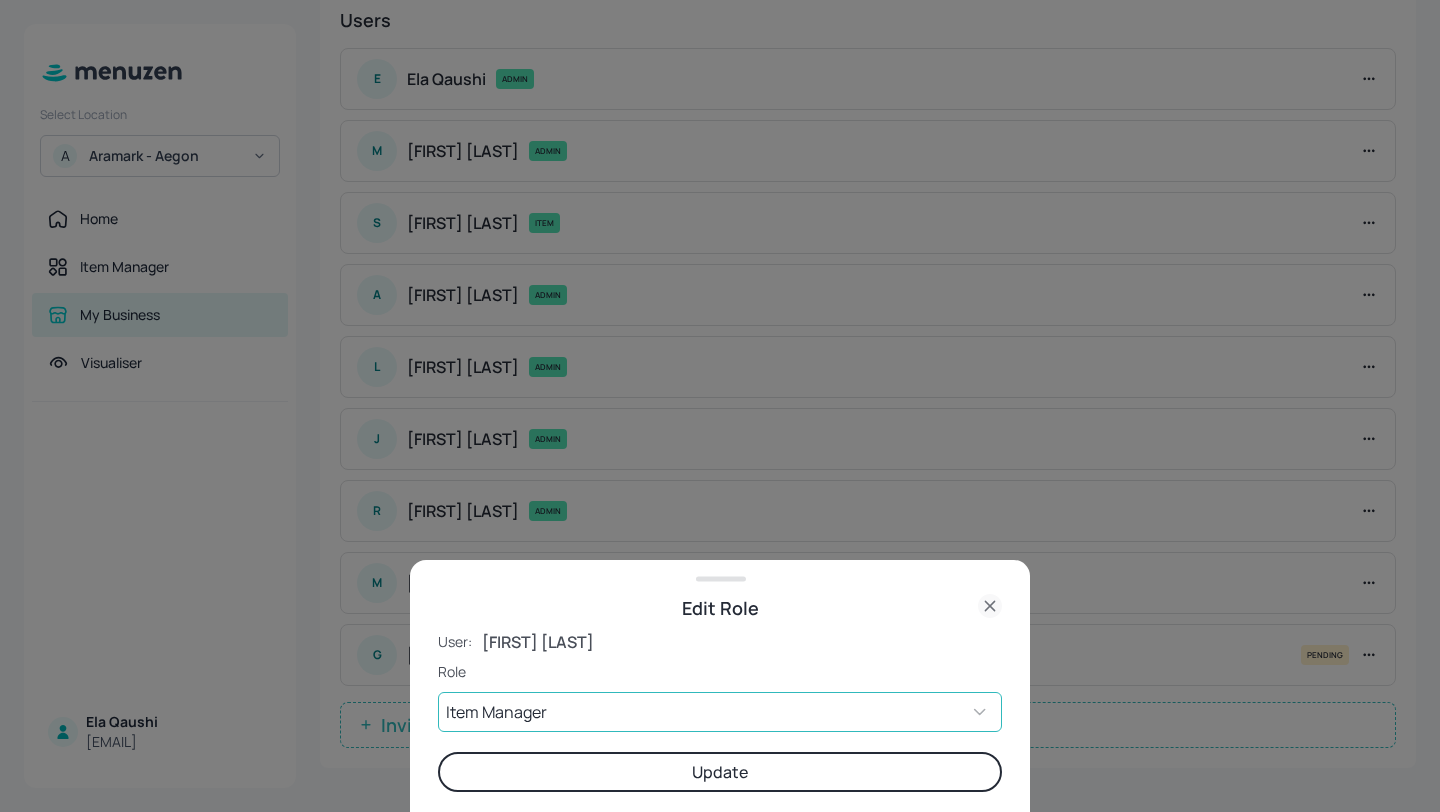 click on "Select Location A Aramark - Aegon Home Item Manager My Business Visualiser Ela Qaushi ela@digital-messaging.com My Business Profile Contact Brand Users Integrations Business Profile Business Name Aramark - Aegon ​ Business Description x ​ Business Logo Upload Image Username Keep it unique and relevant to your business. ​ aramark---aegon ​ Currency £GBP - United Kingdom ​ Contact & Location Business Email ​ ​ Business Phone ​ ​ Business Website ​ ​ Location  Use custom label? ​ Maximum 200 characters Users E Ela Qaushi ADMIN M MATTY Hall-Thomas ADMIN S Sharon Lin ITEM A Andre Stewart ADMIN L Lucy Greenblatt ADMIN J Joe  Wozniak ADMIN R Rob Harris ADMIN M Monique Keijnemans ADMIN G glory@digital-messaging.com ADMIN PENDING Invite New User Integrations Square Connect to Square Redcat Coming soon Lightspeed Coming soon Custom via API Coming soon
Edit Role User: Sharon Lin Role Item Manager ITEM ​ Update" at bounding box center (720, 406) 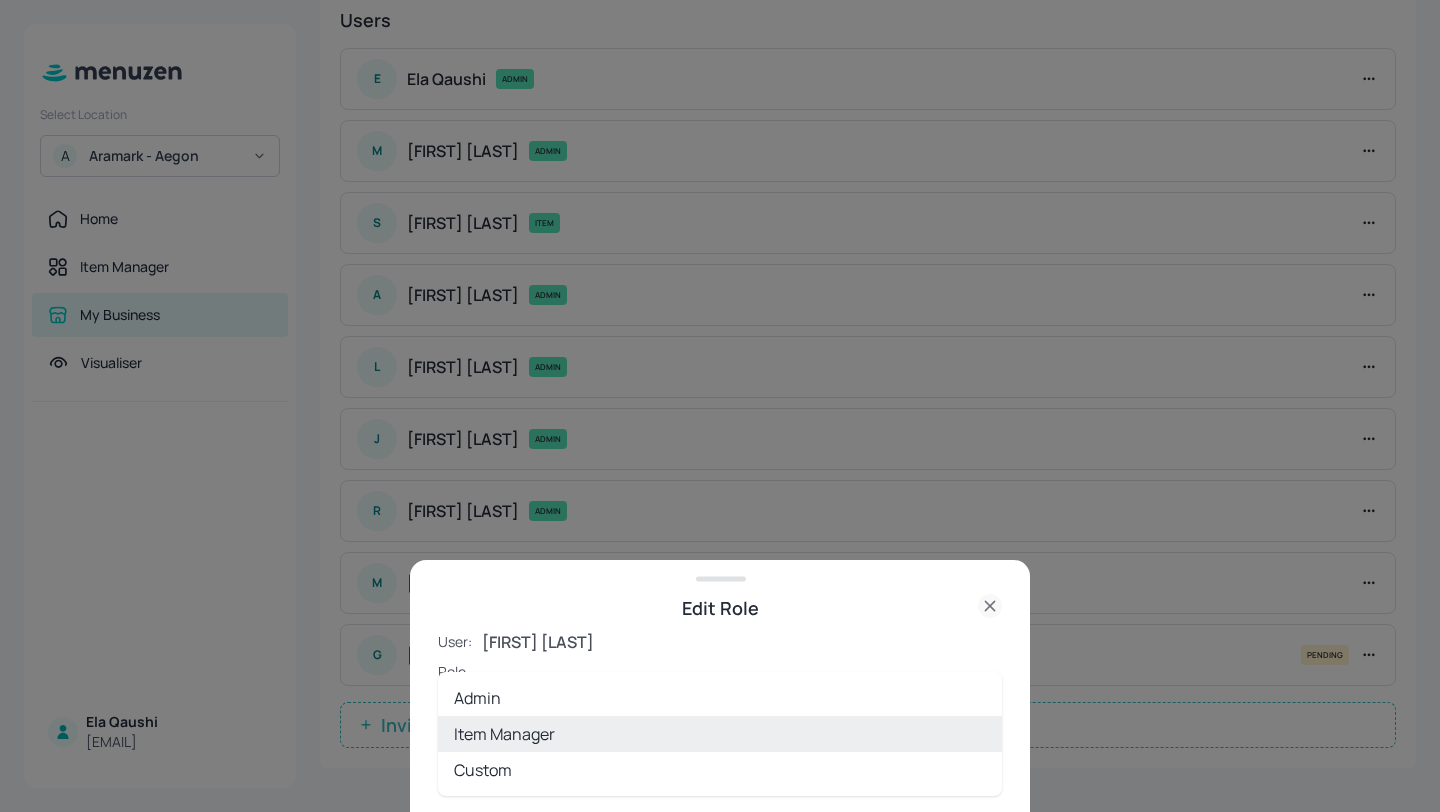 click on "Custom" at bounding box center [720, 770] 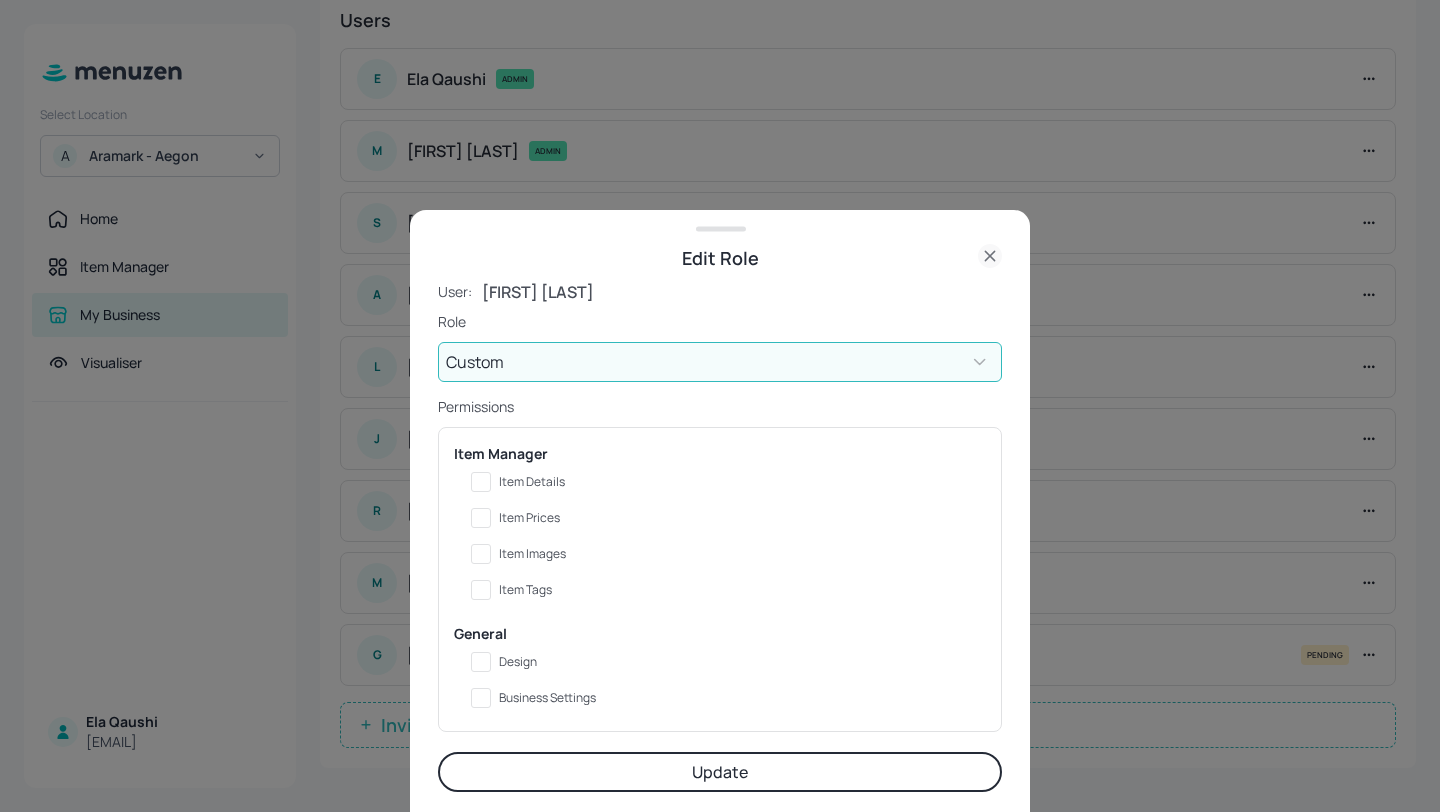 click on "Item Details" at bounding box center (532, 482) 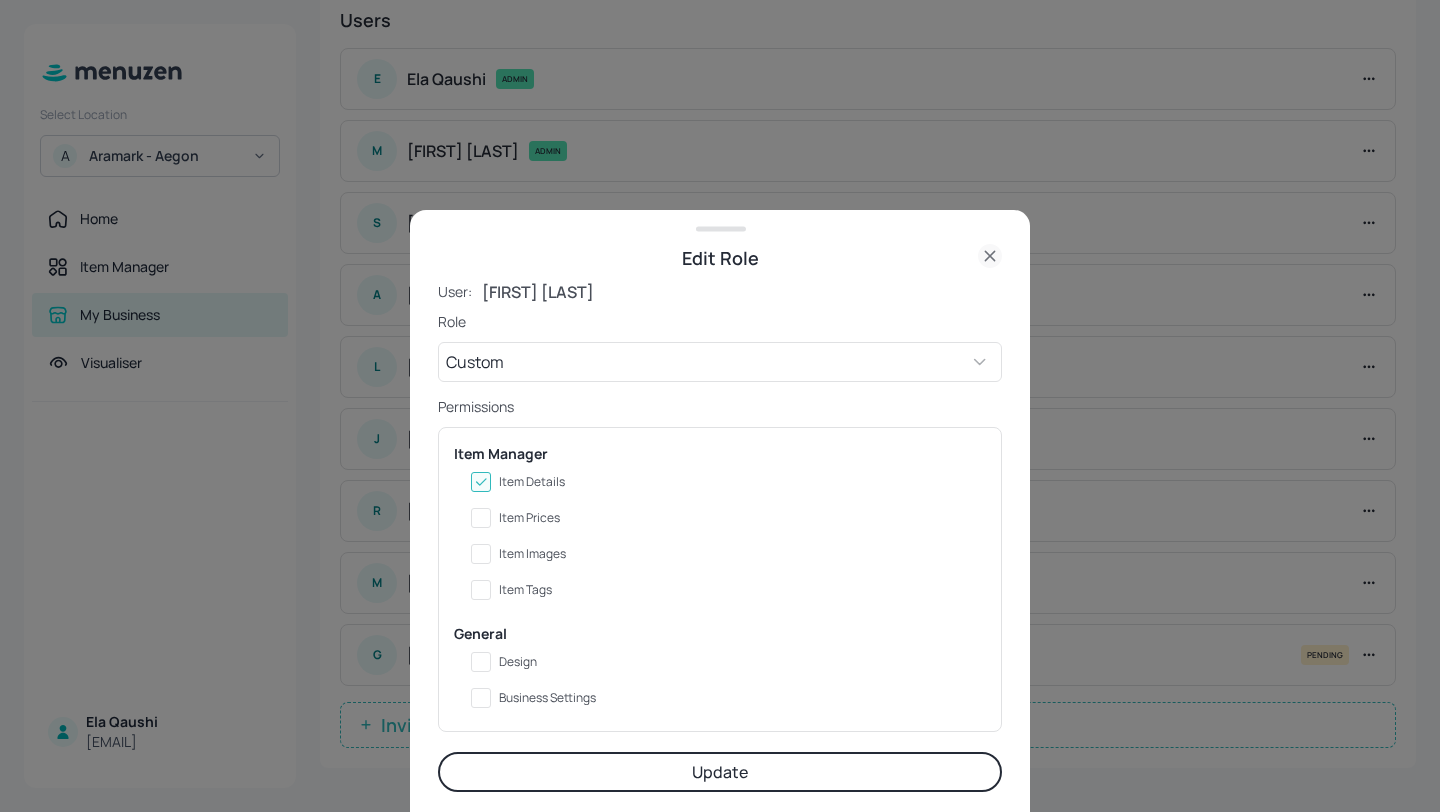 click on "Item Prices" at bounding box center [529, 518] 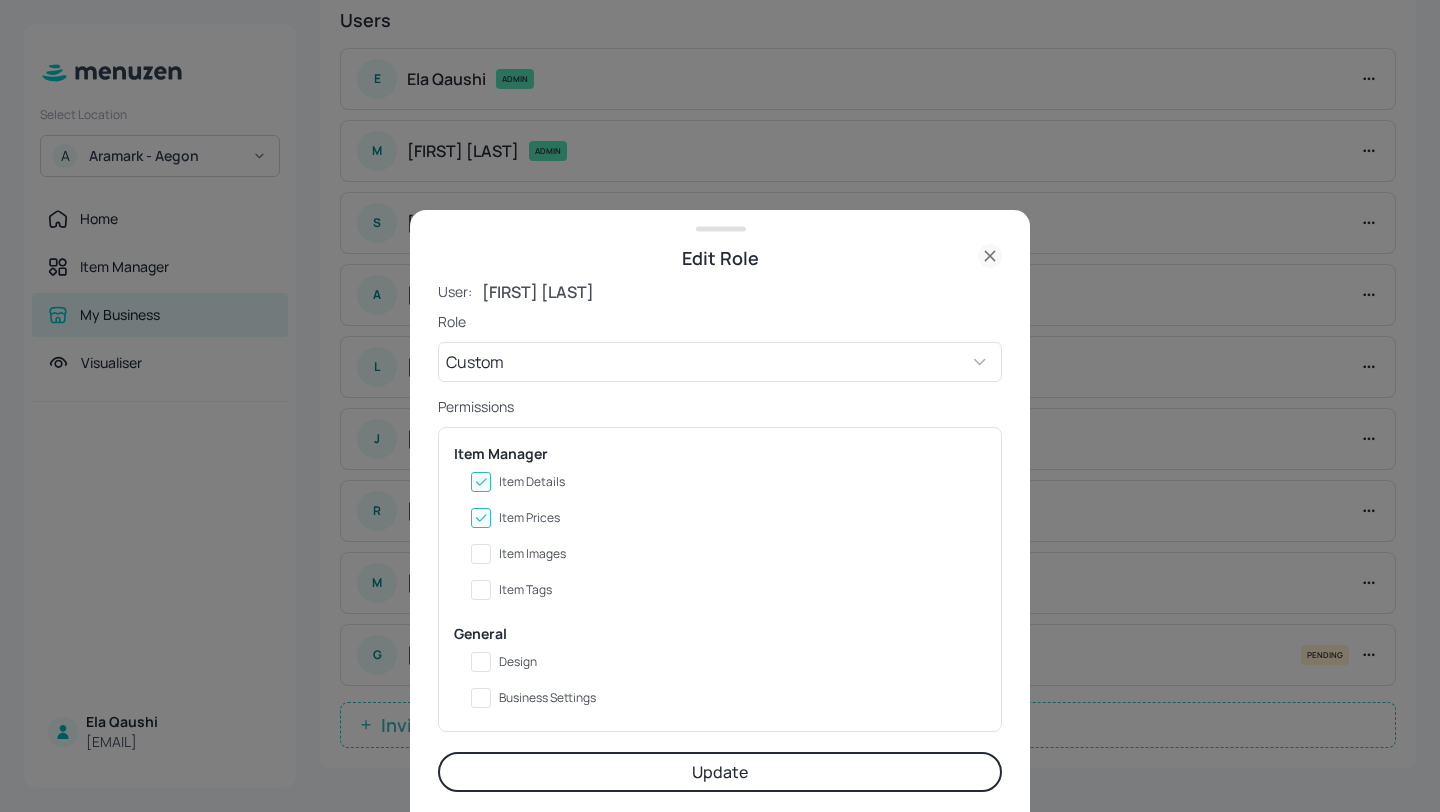 click on "Item Images" at bounding box center (532, 554) 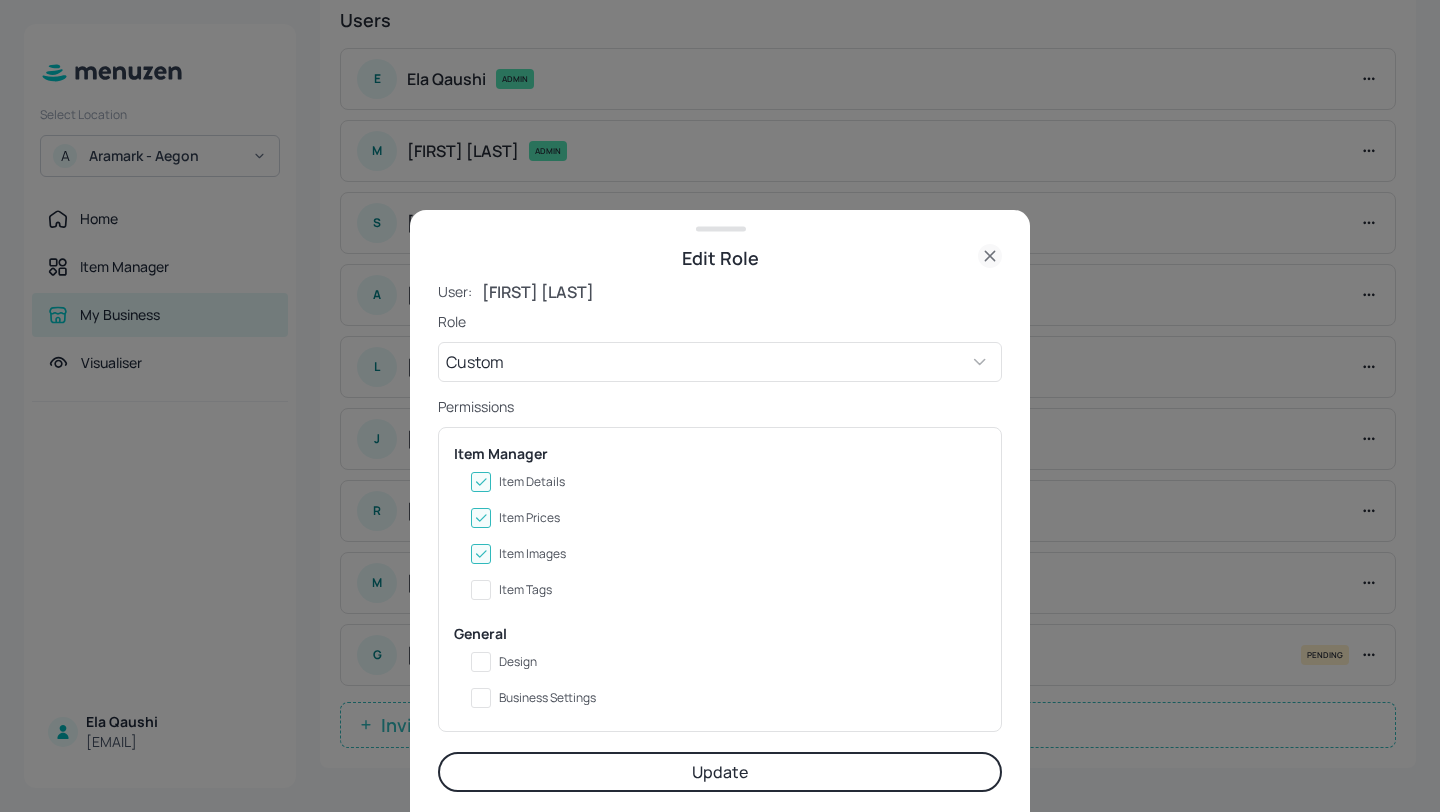 click on "Update" at bounding box center [720, 772] 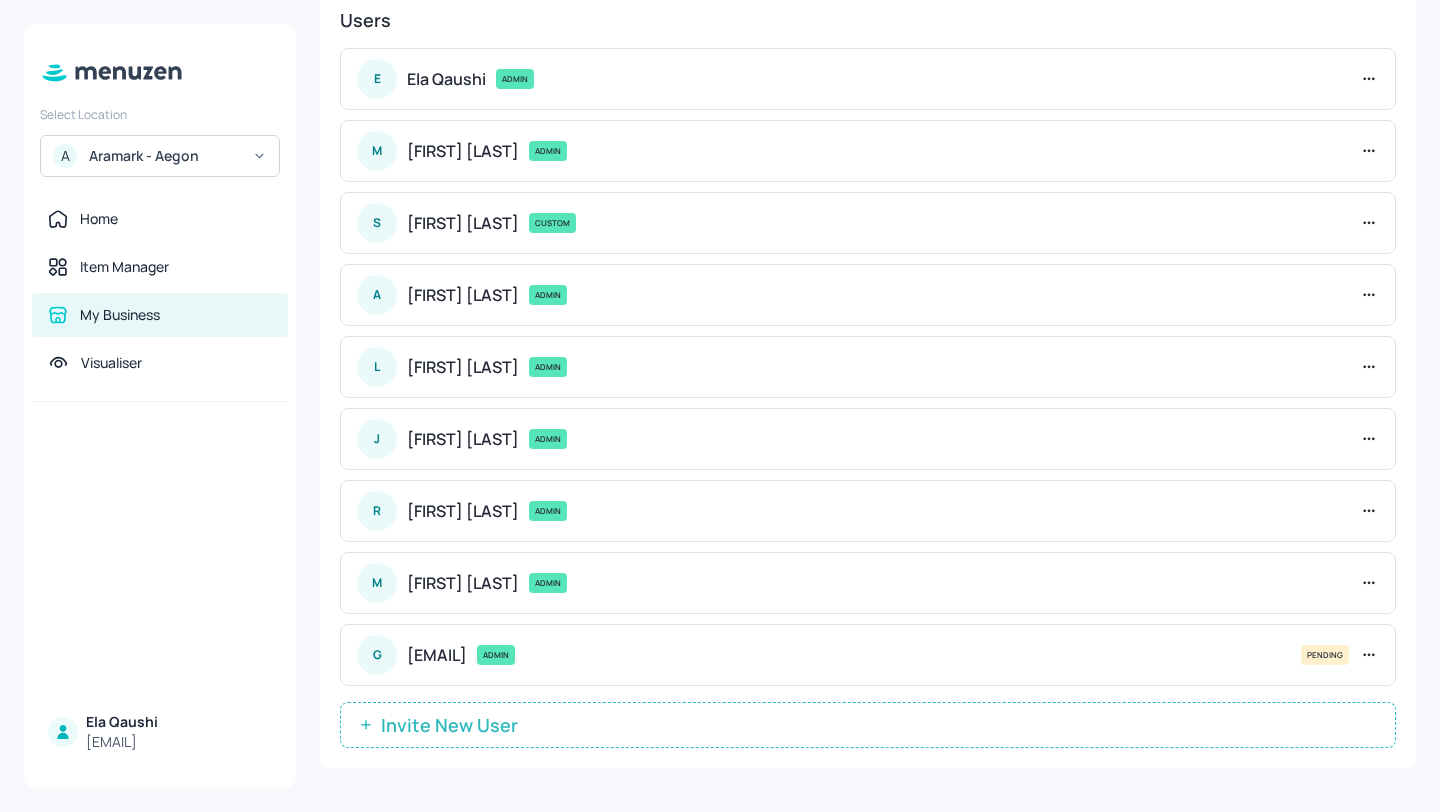 scroll, scrollTop: 0, scrollLeft: 0, axis: both 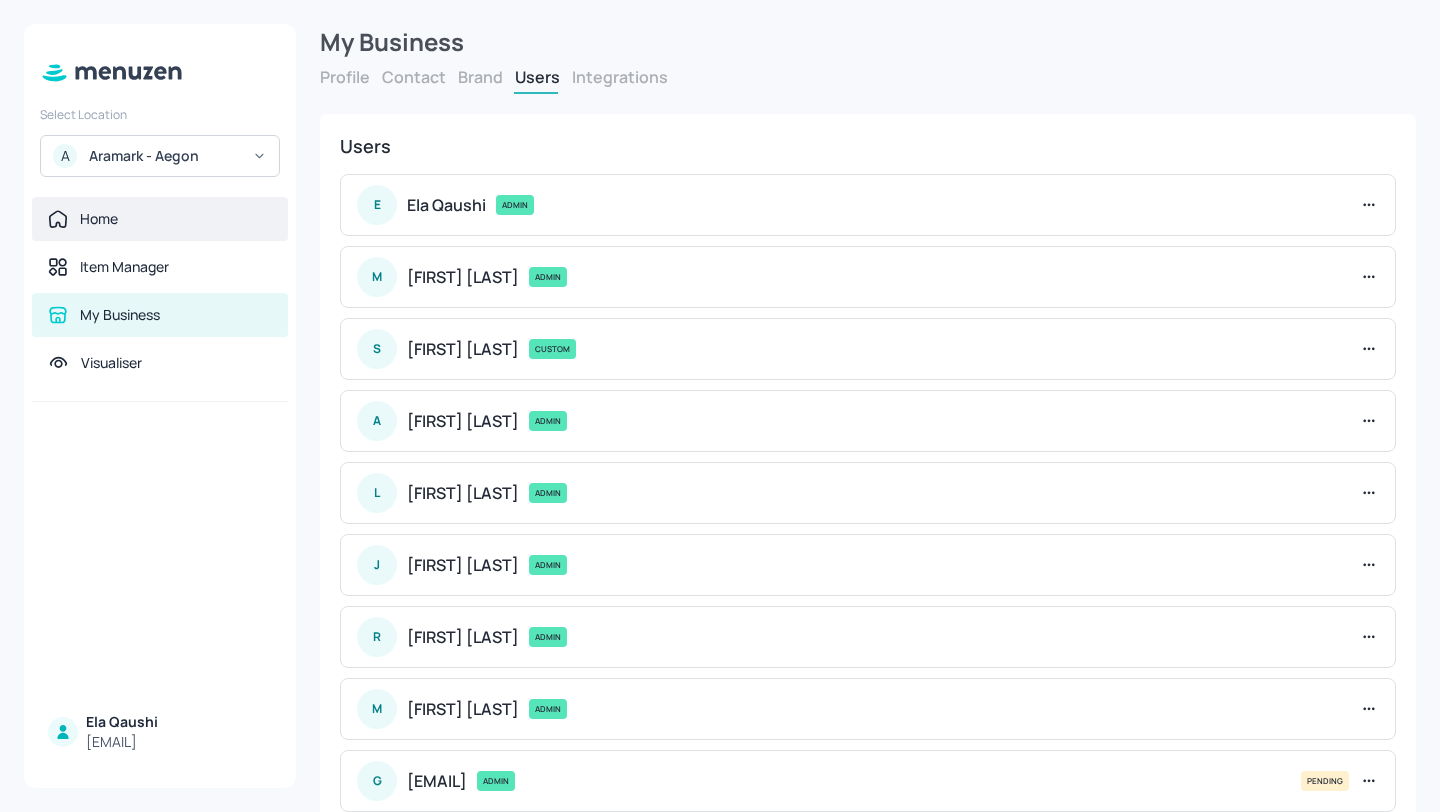 click on "Home" at bounding box center (160, 219) 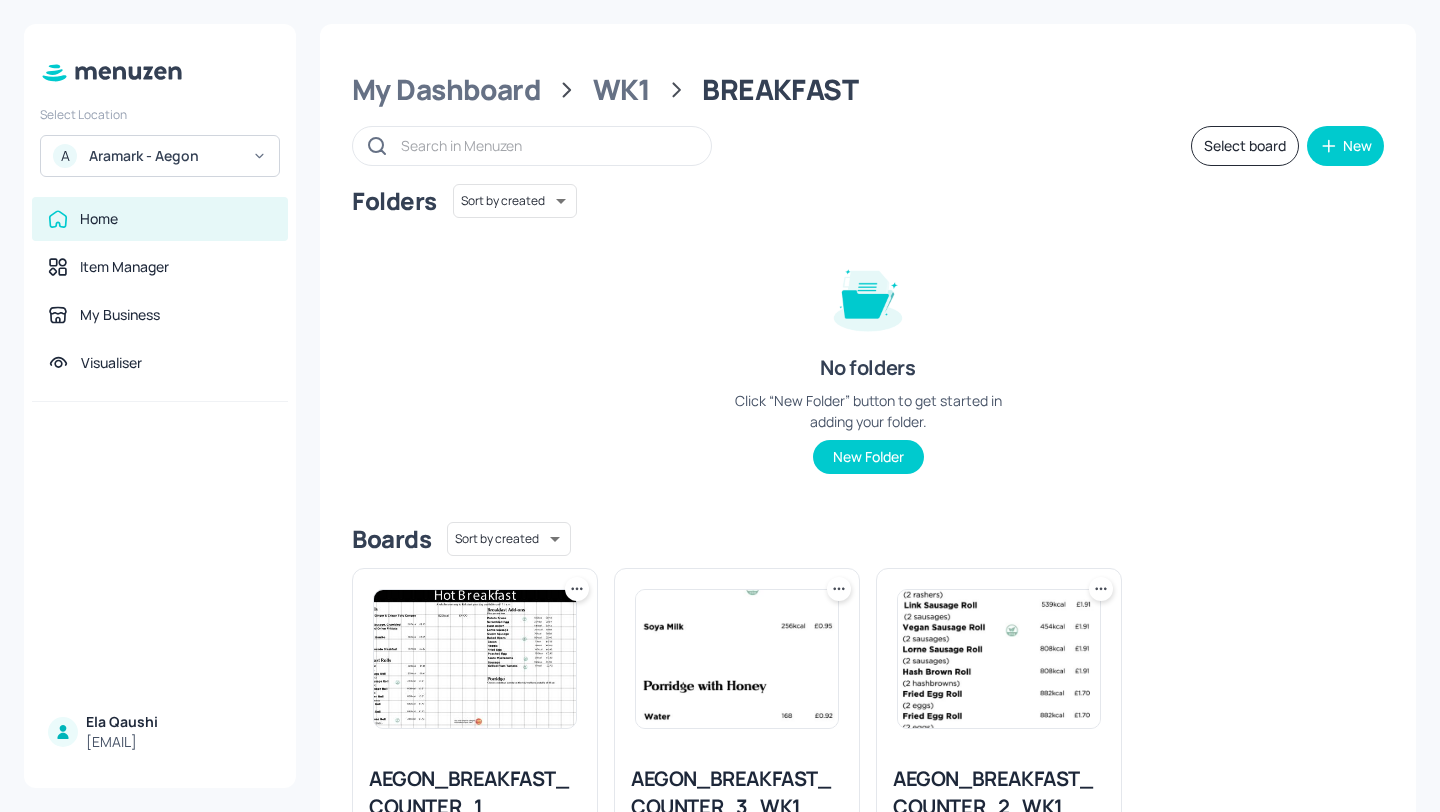 click on "AEGON_BREAKFAST_COUNTER_1" at bounding box center [475, 793] 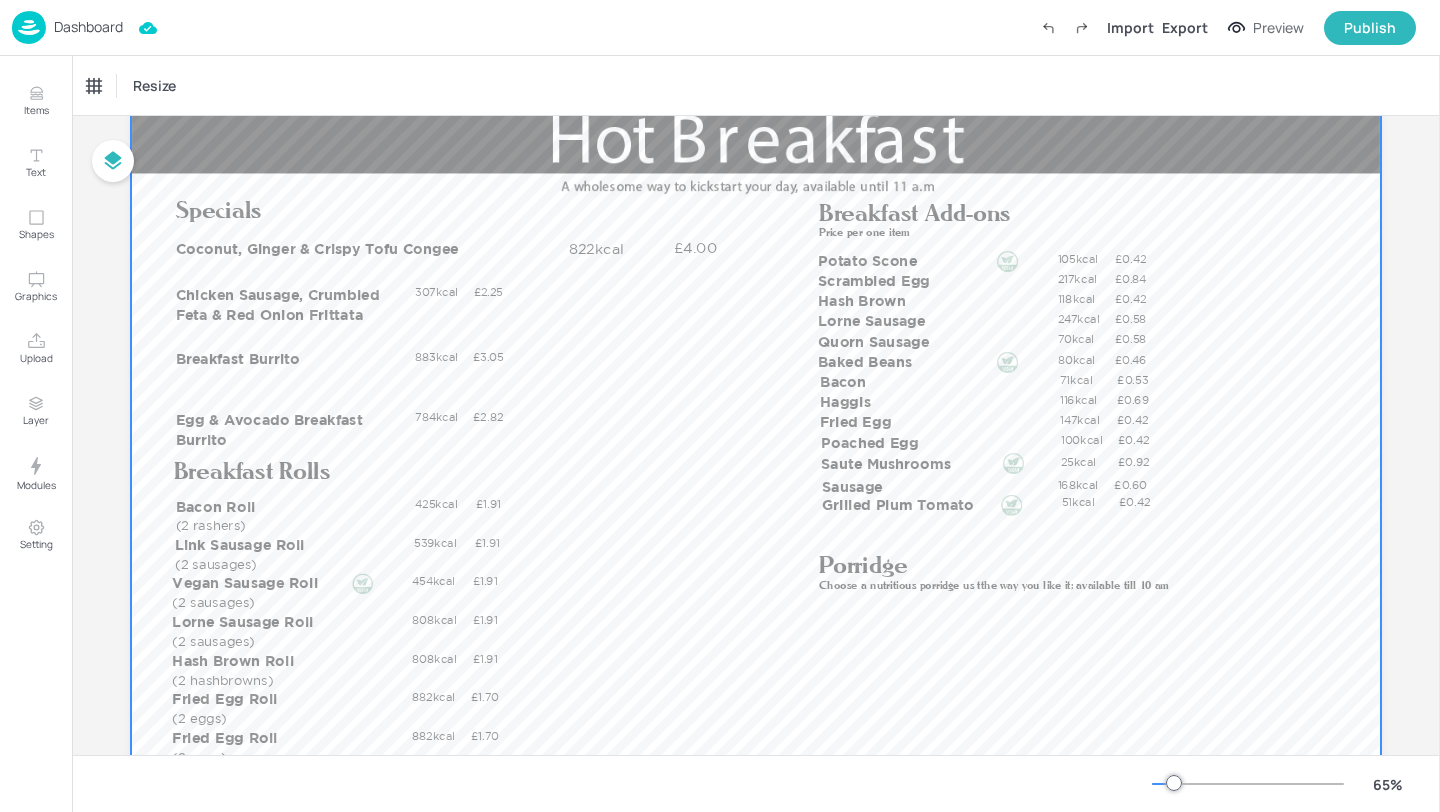 scroll, scrollTop: 130, scrollLeft: 0, axis: vertical 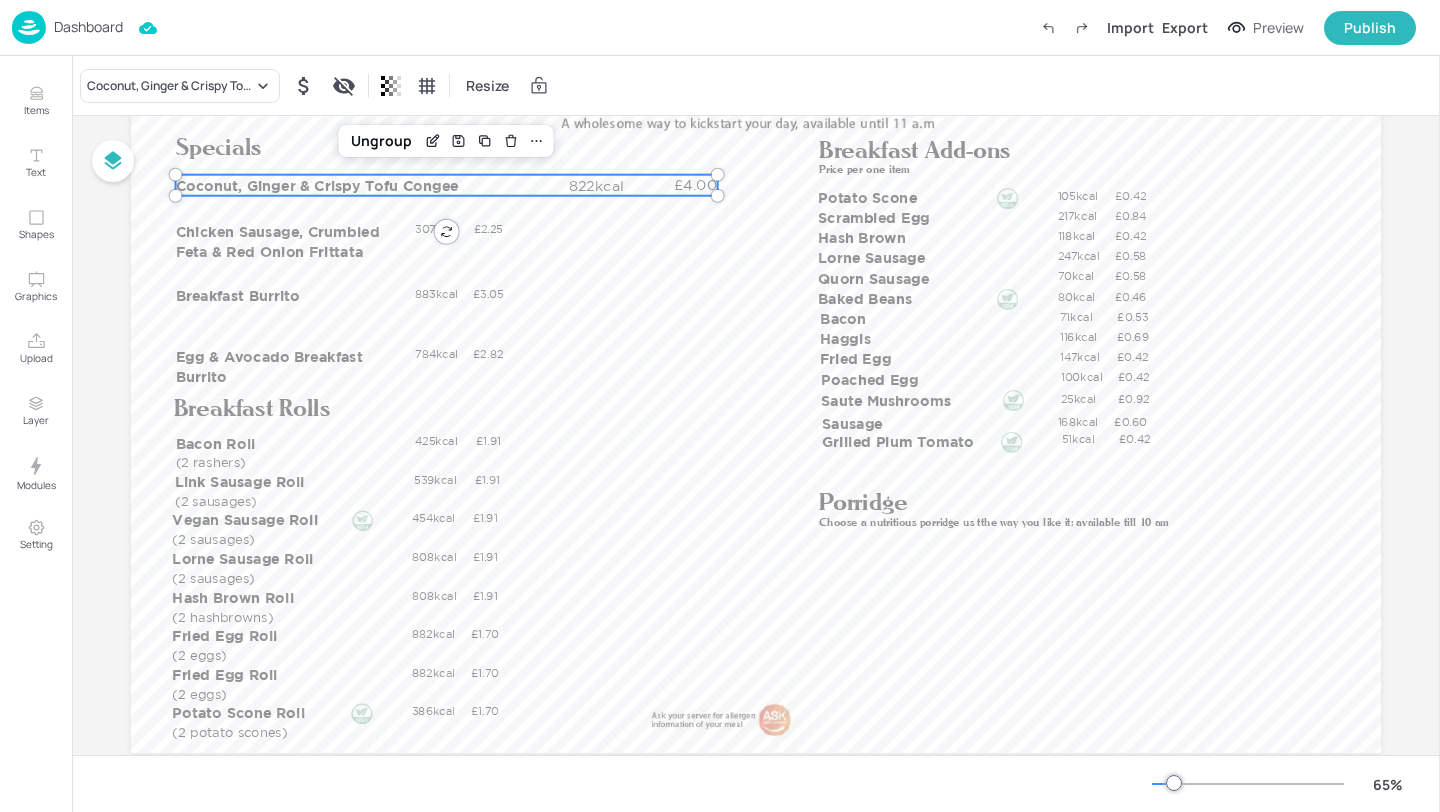 click on "Coconut, Ginger & Crispy Tofu Congee" at bounding box center [372, 186] 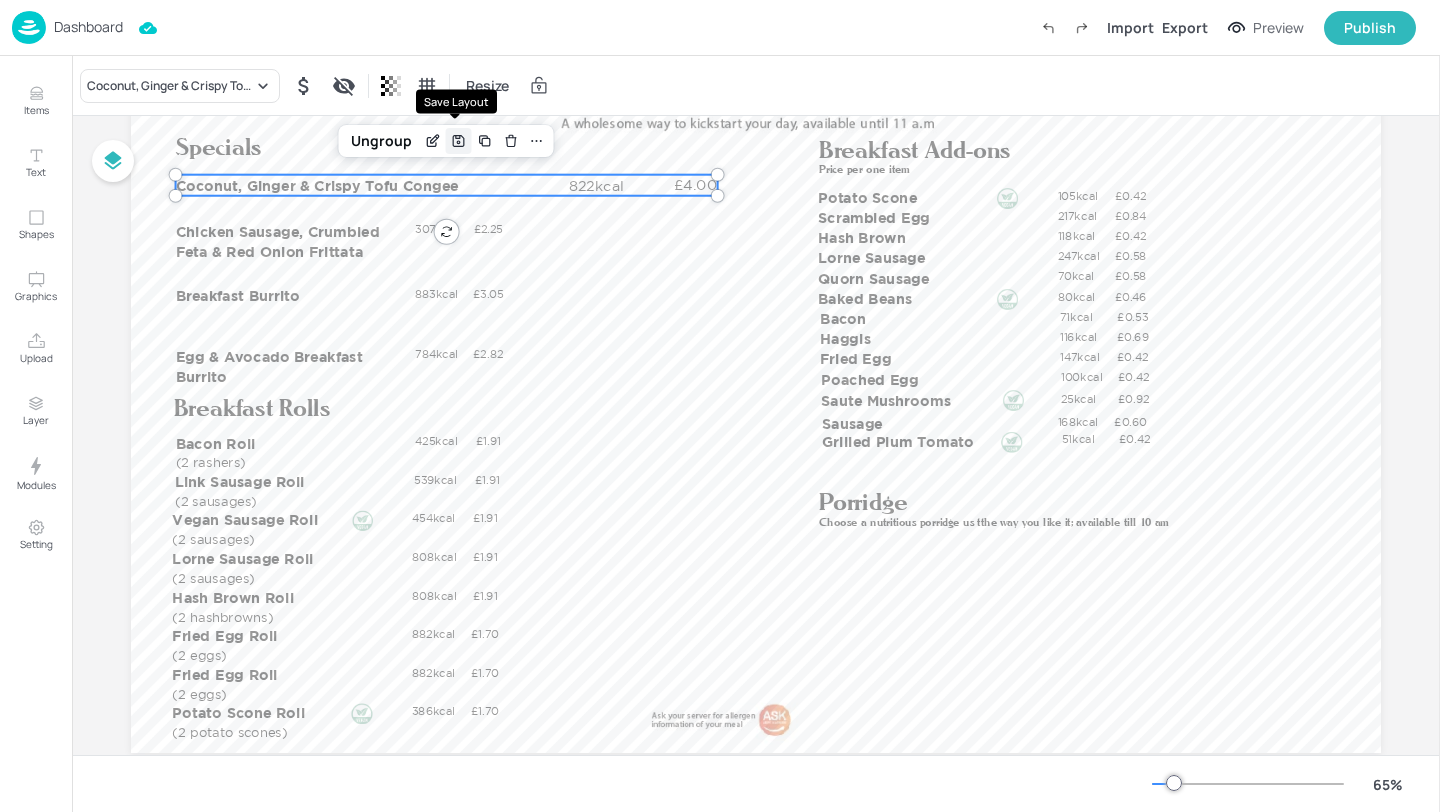 click 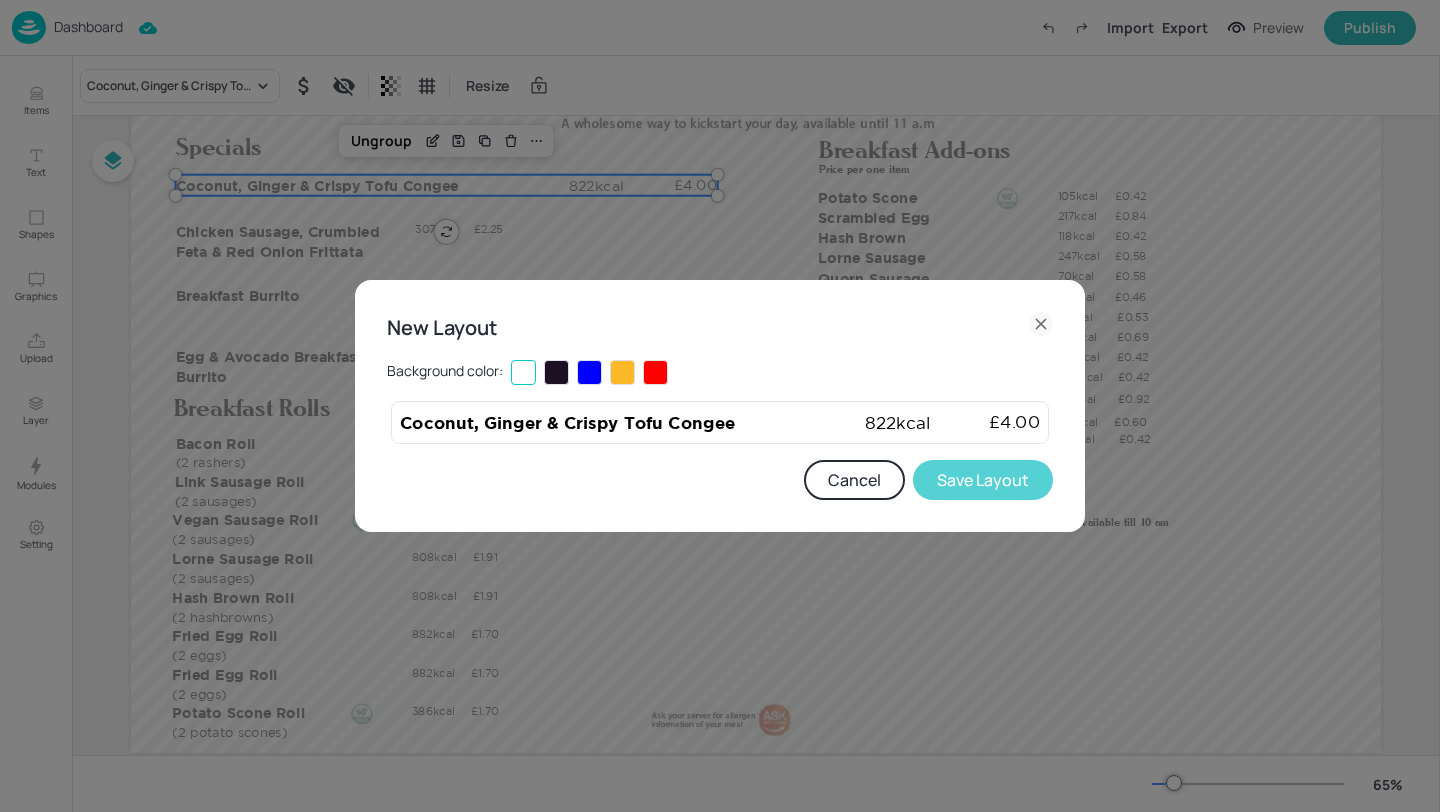 click on "Save Layout" at bounding box center [983, 480] 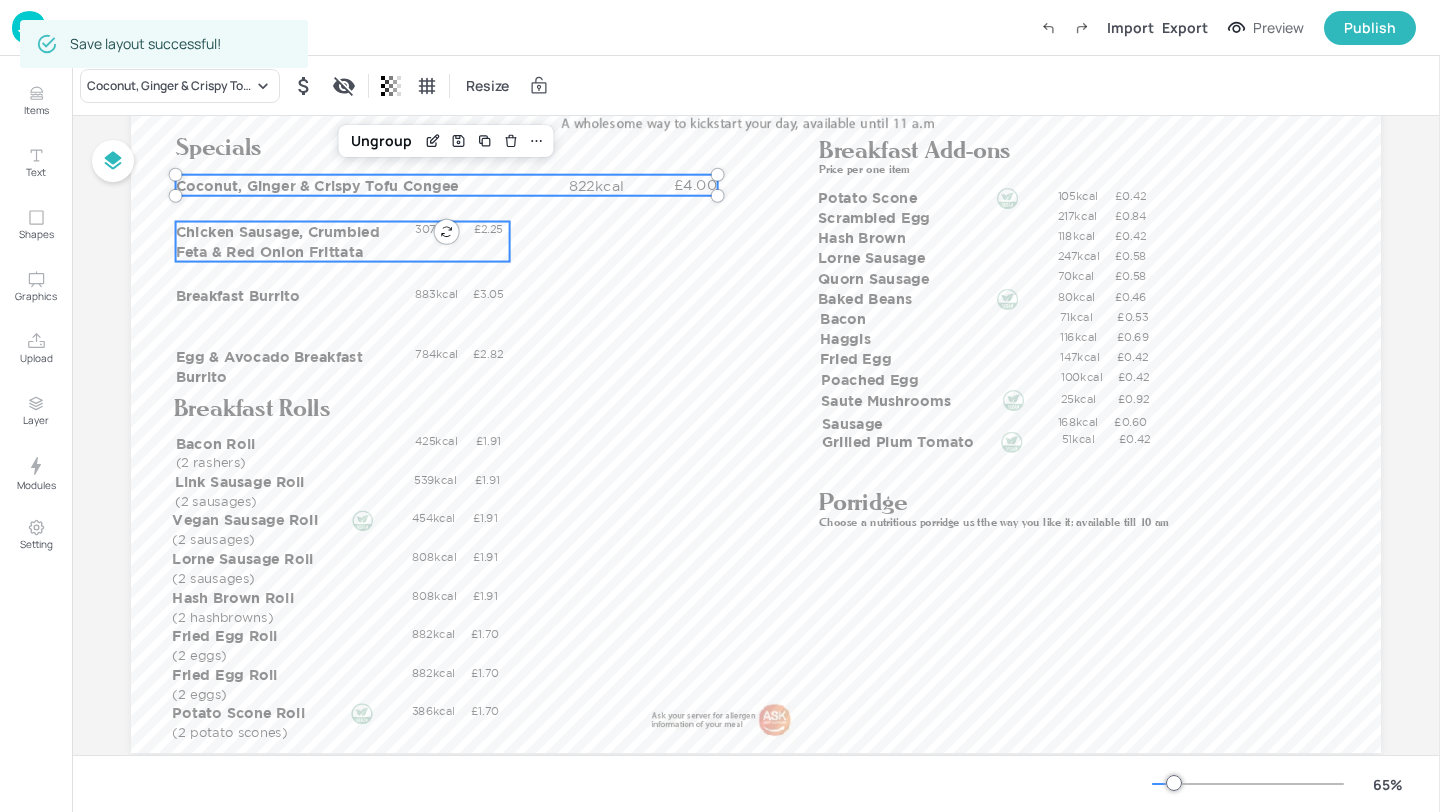 click on "Chicken Sausage, Crumbled Feta & Red Onion Frittata" at bounding box center (293, 242) 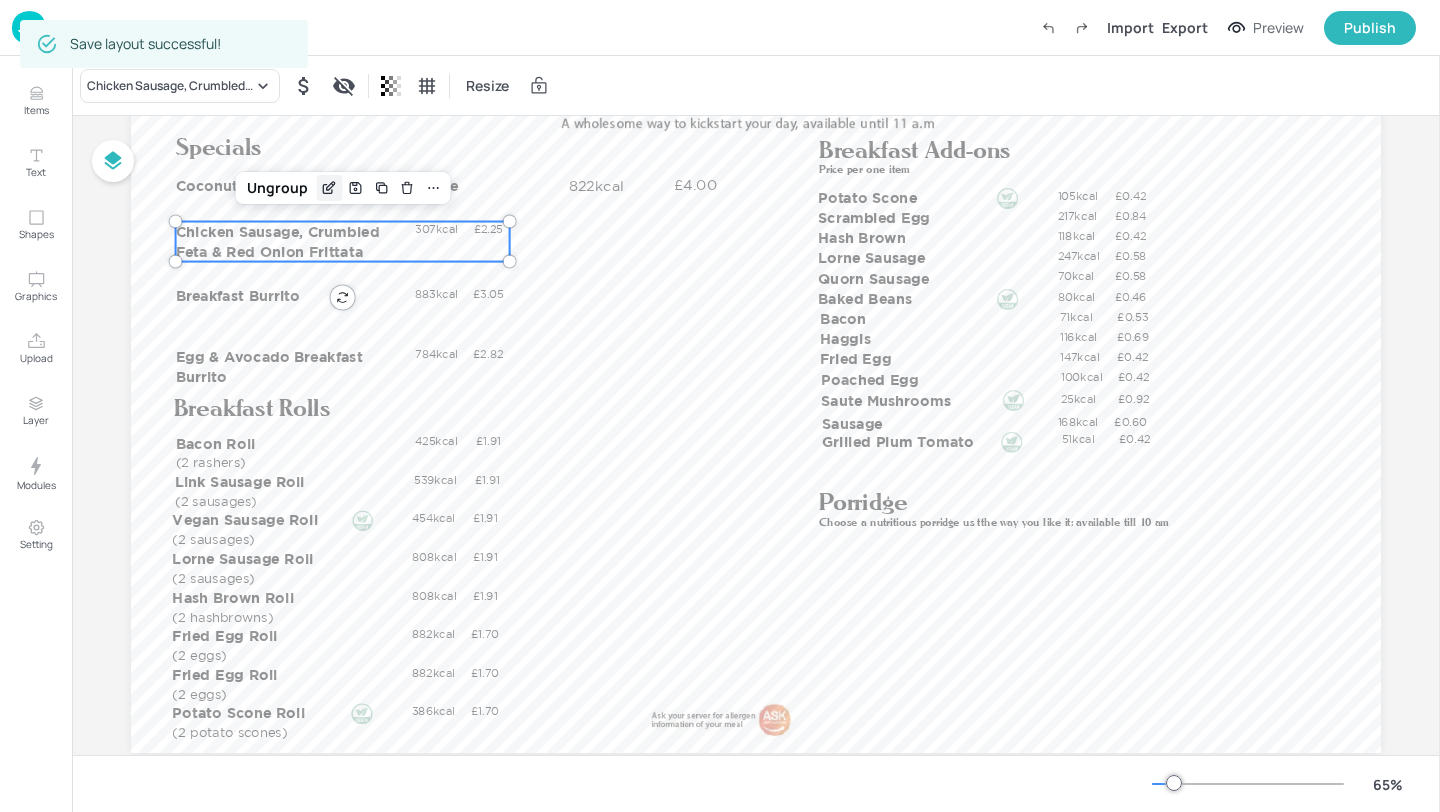 click at bounding box center [329, 188] 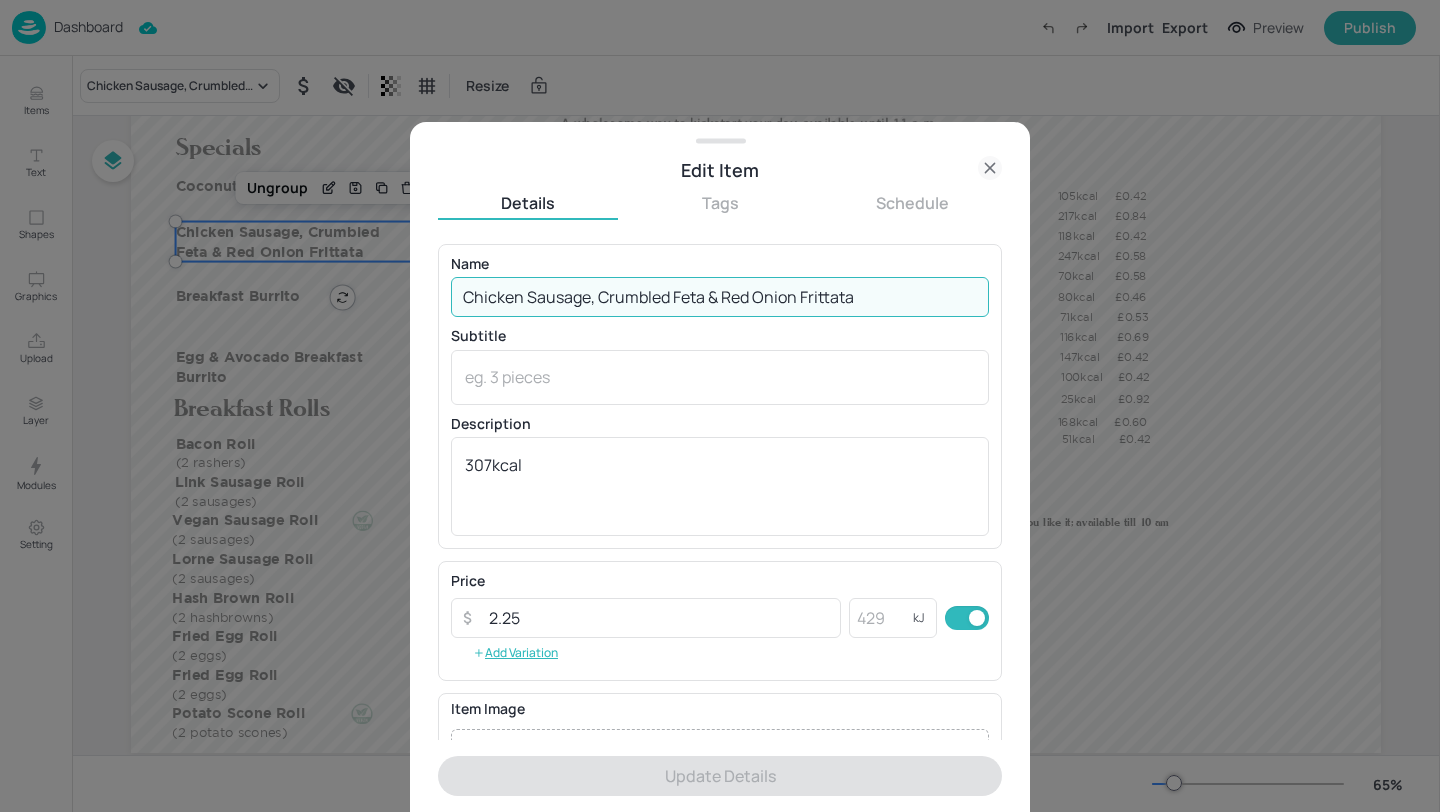 drag, startPoint x: 862, startPoint y: 299, endPoint x: 405, endPoint y: 283, distance: 457.28 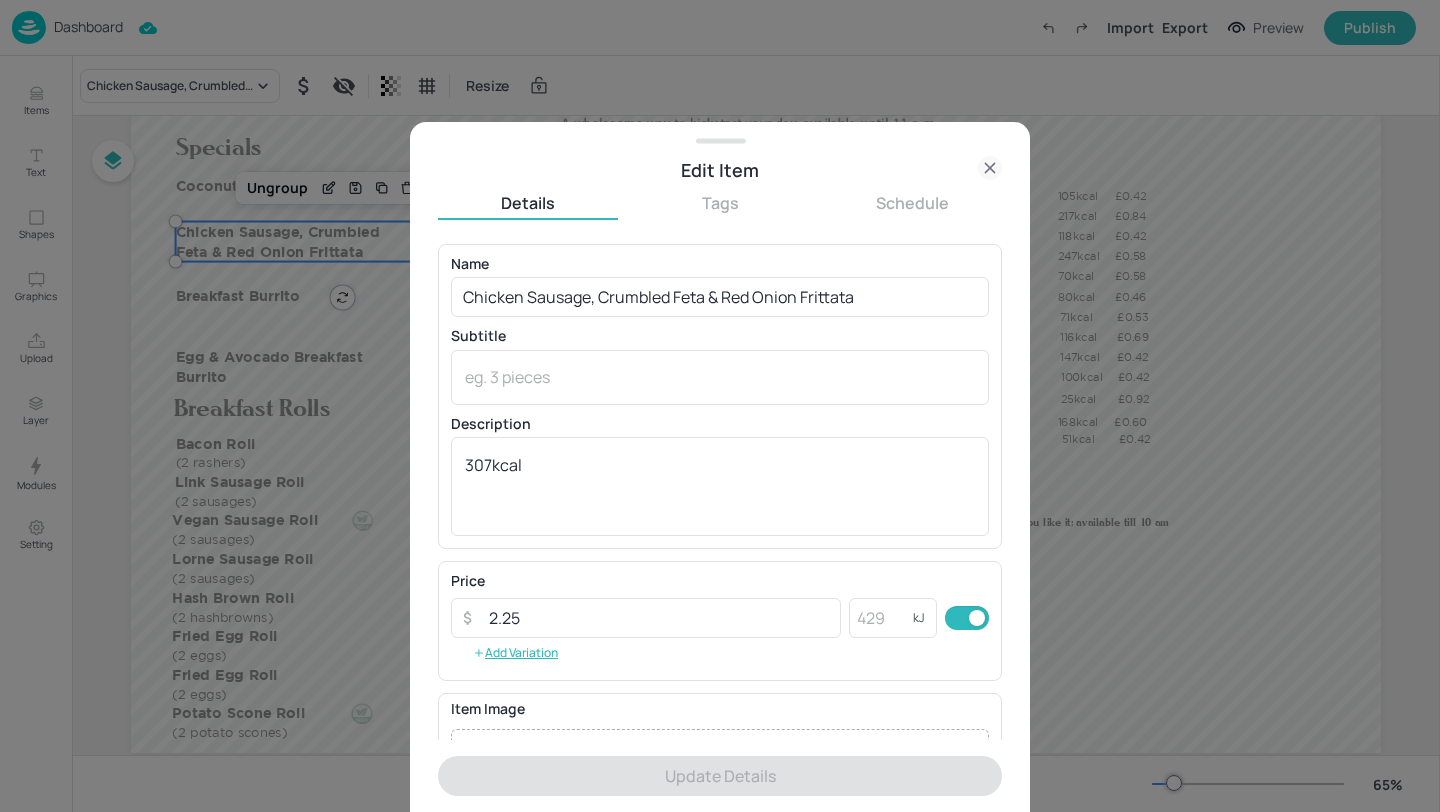 click at bounding box center [720, 406] 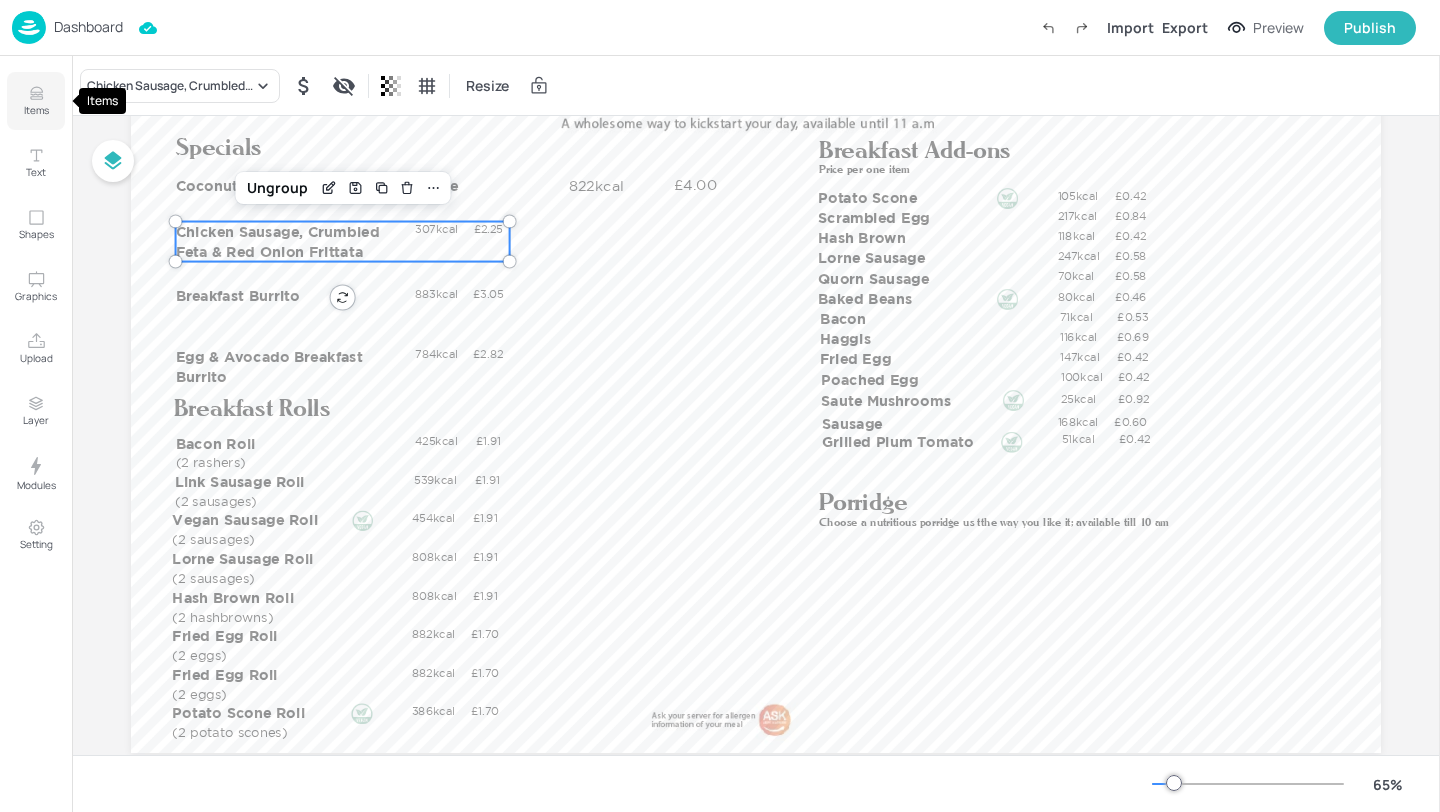 click on "Items" at bounding box center (36, 110) 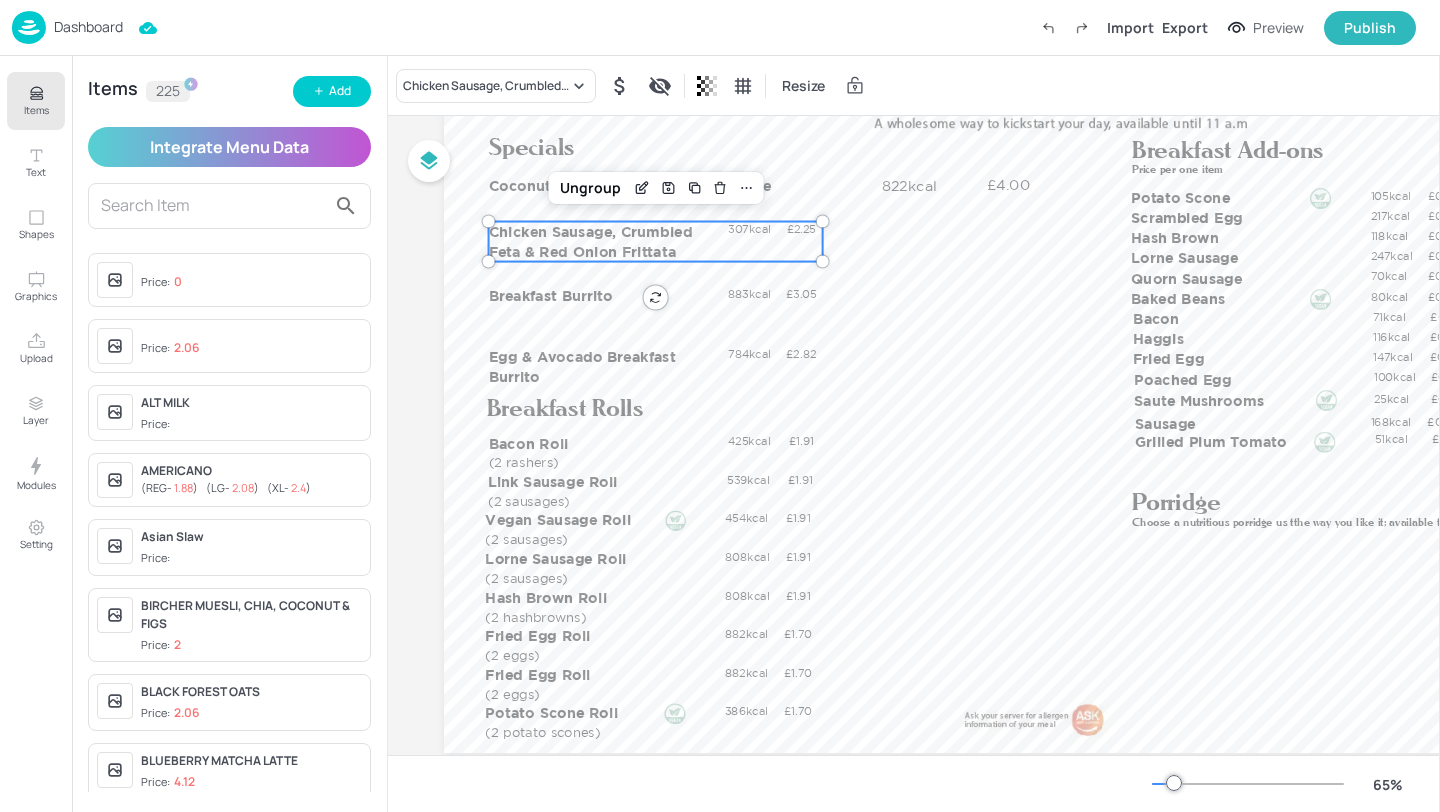 click at bounding box center [213, 206] 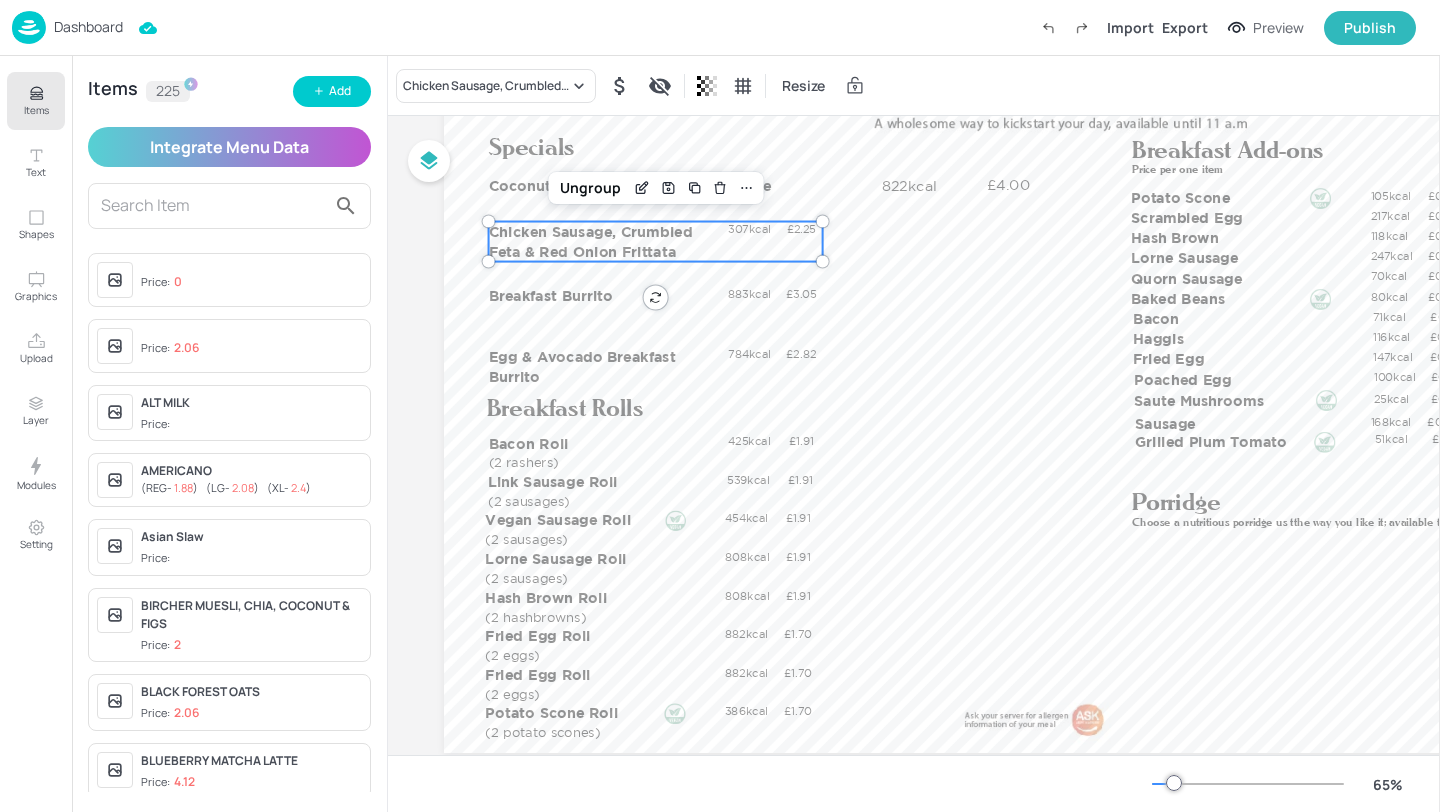 click on "Dashboard" at bounding box center (88, 27) 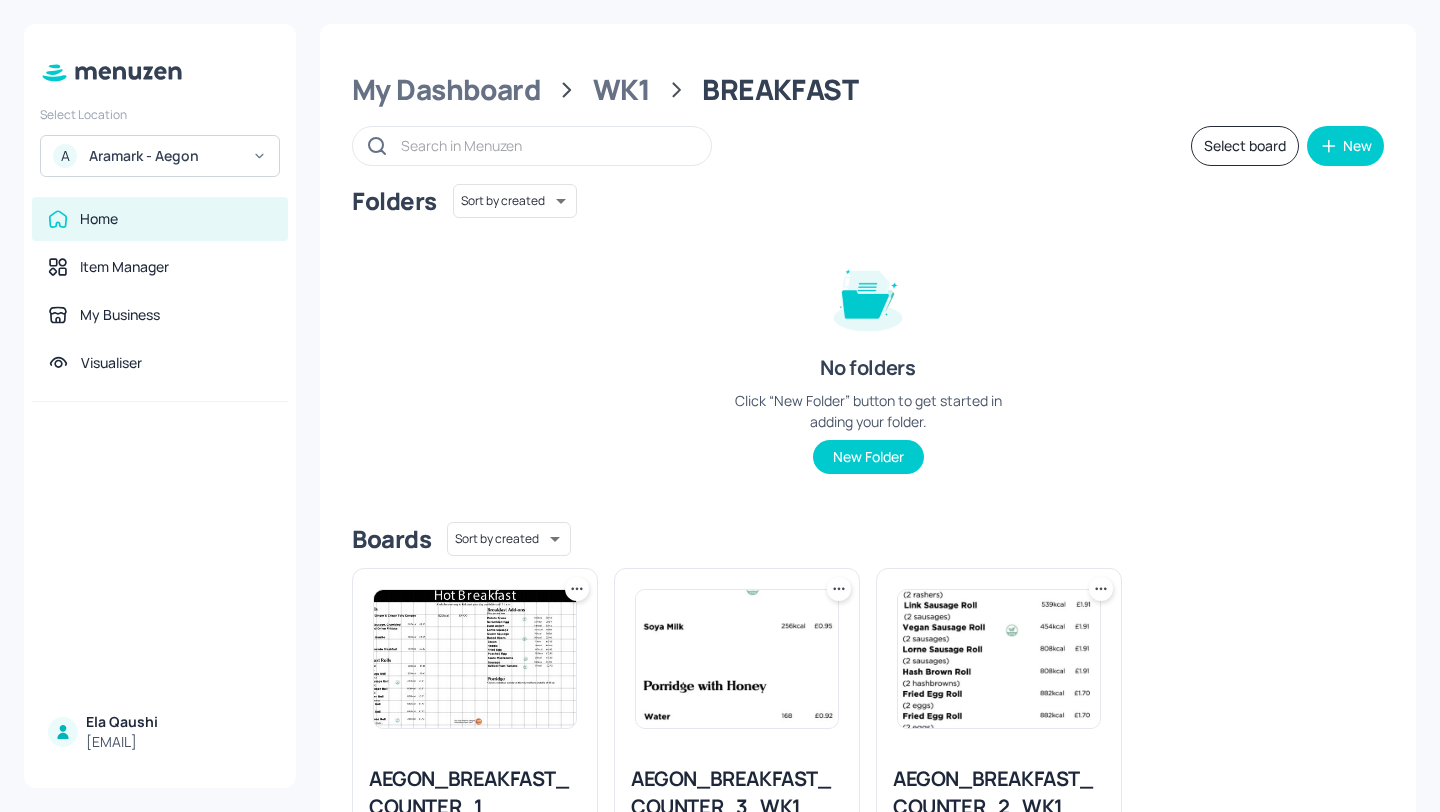 click on "A Aramark - Aegon" at bounding box center [160, 156] 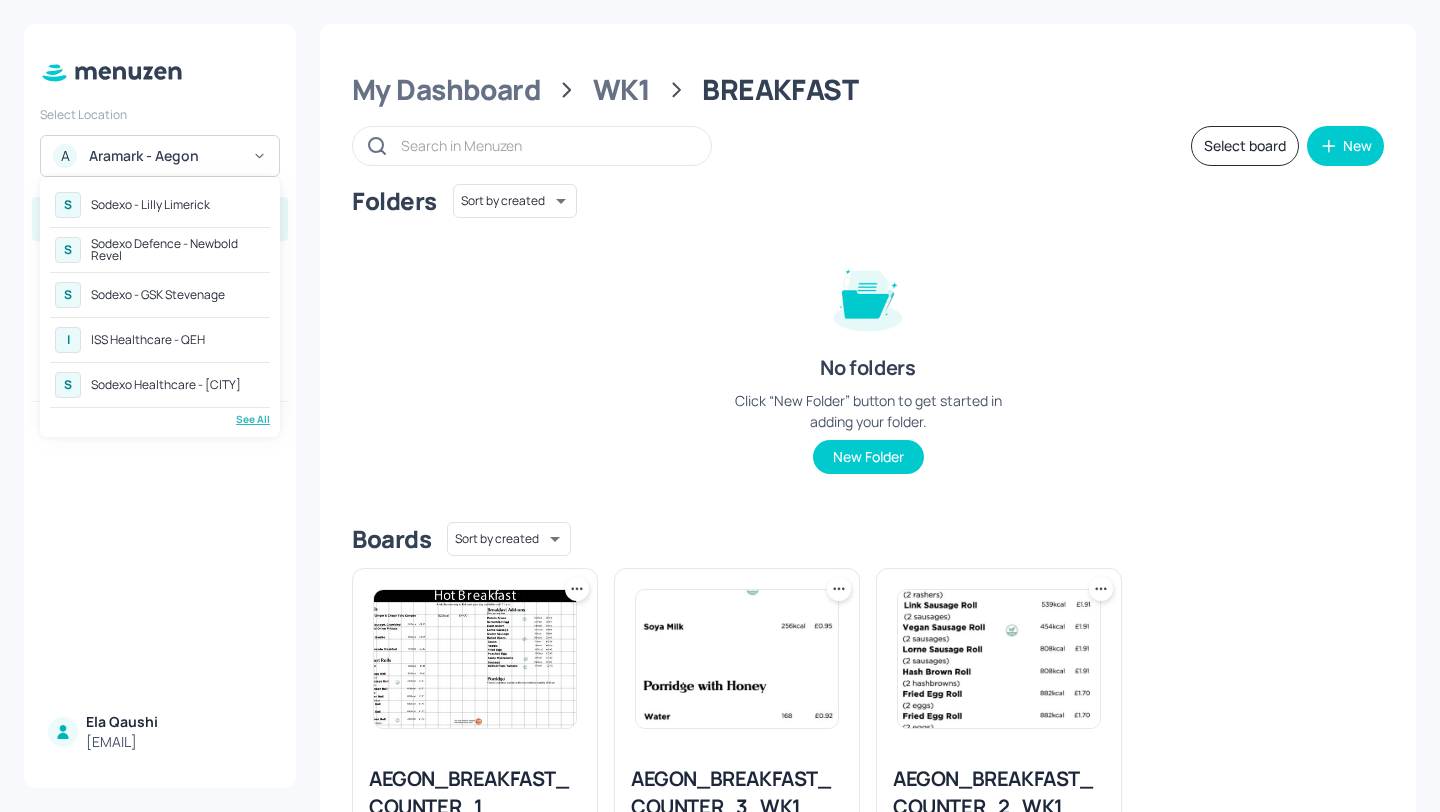click on "See All" at bounding box center [160, 419] 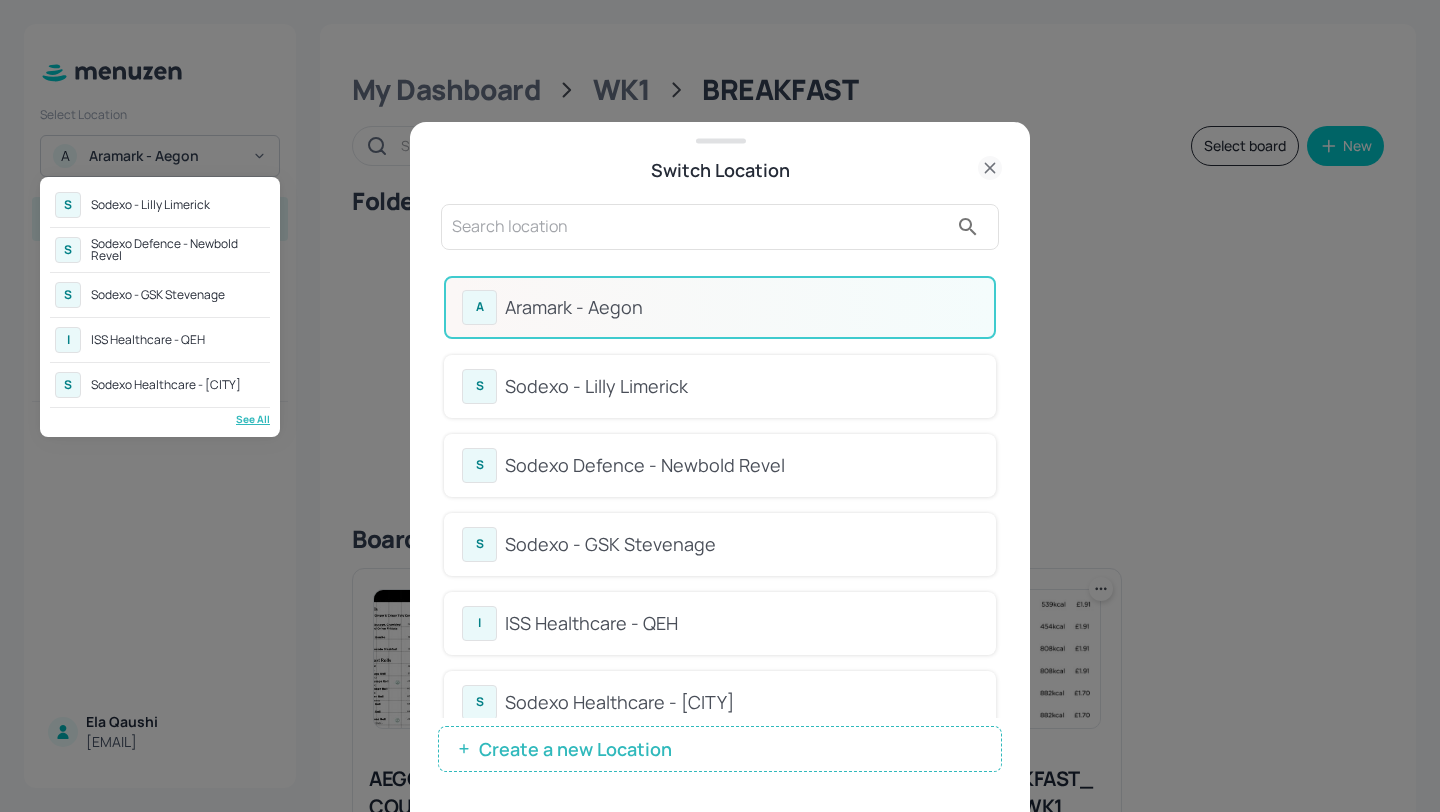 click at bounding box center (720, 406) 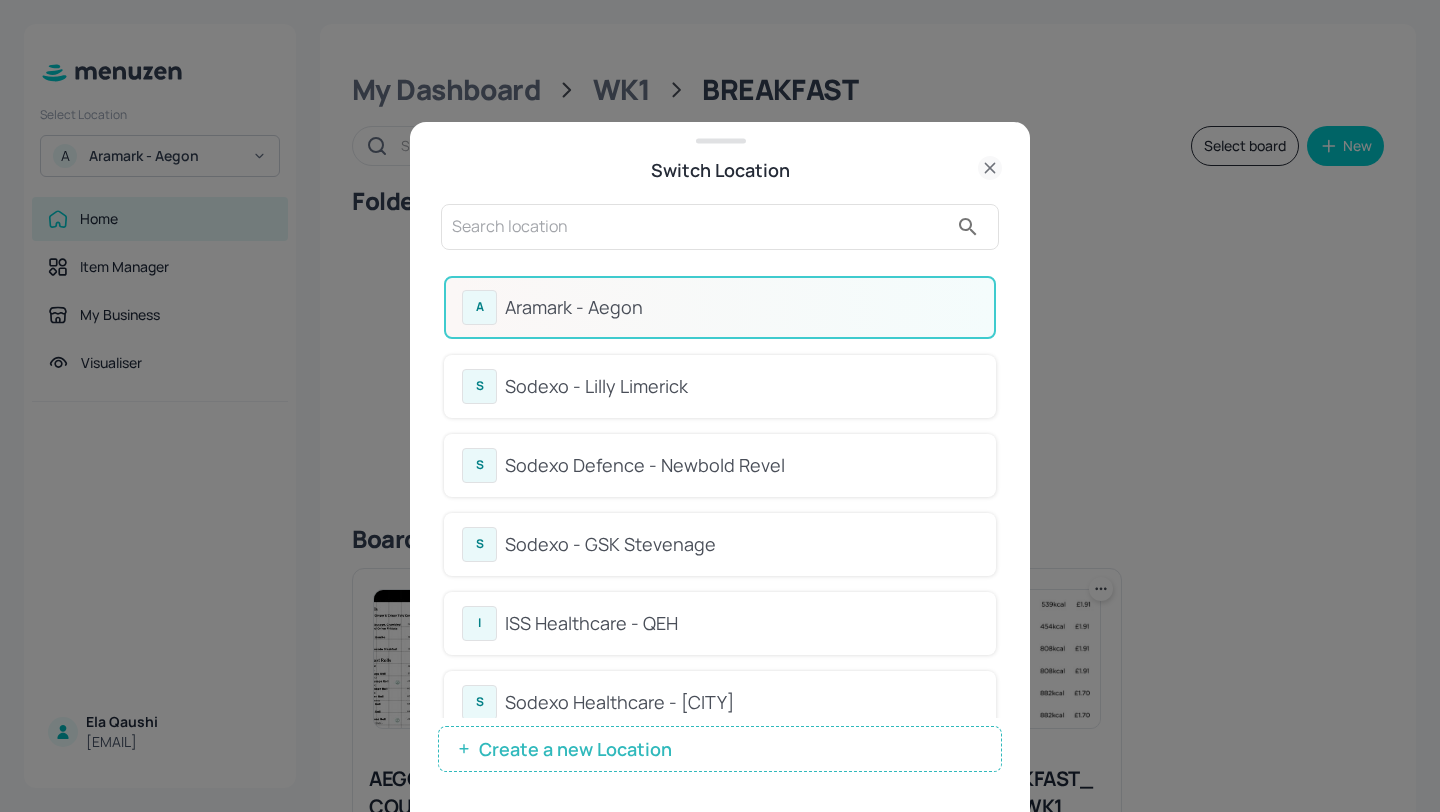 drag, startPoint x: 999, startPoint y: 315, endPoint x: 998, endPoint y: 343, distance: 28.01785 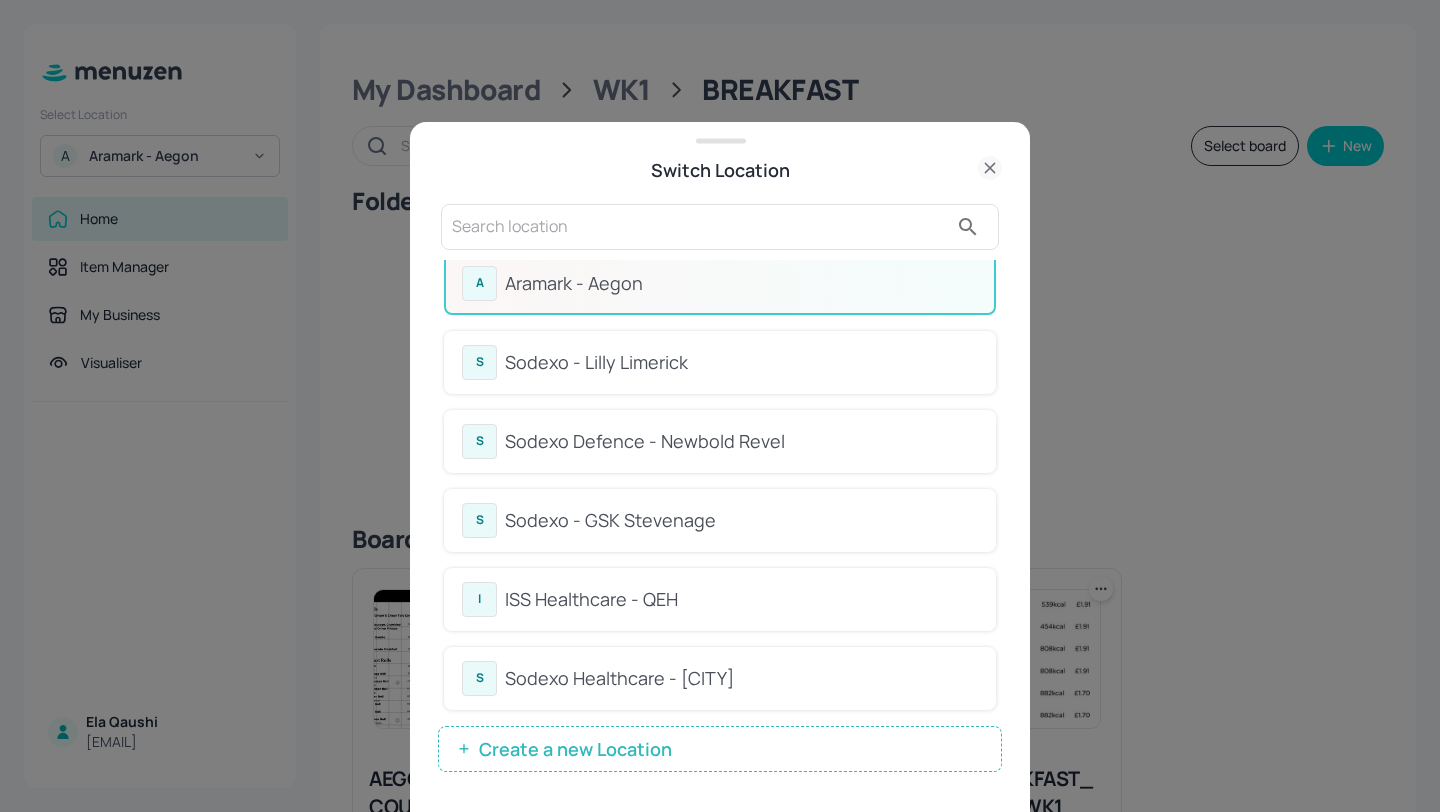 scroll, scrollTop: 26, scrollLeft: 0, axis: vertical 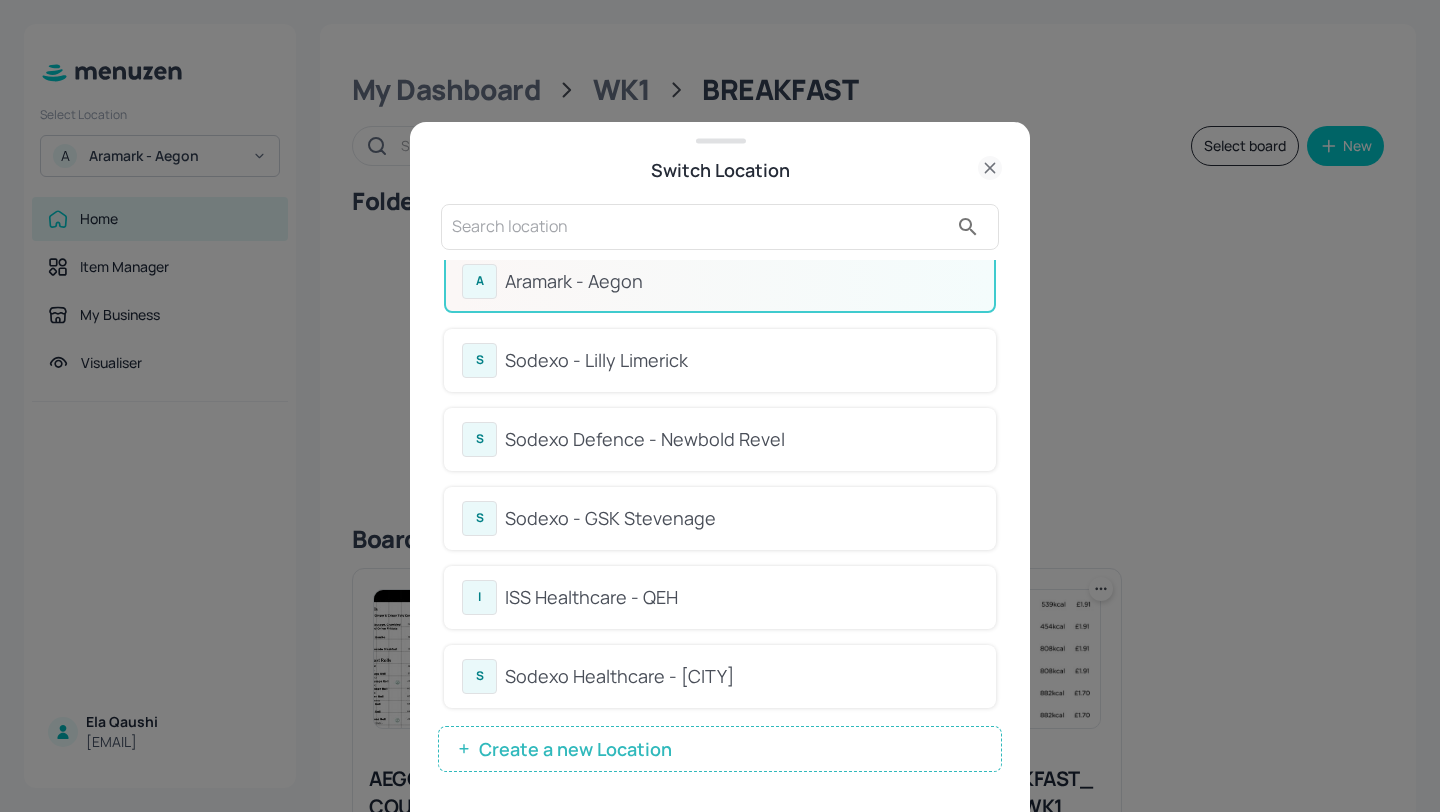 click at bounding box center [700, 227] 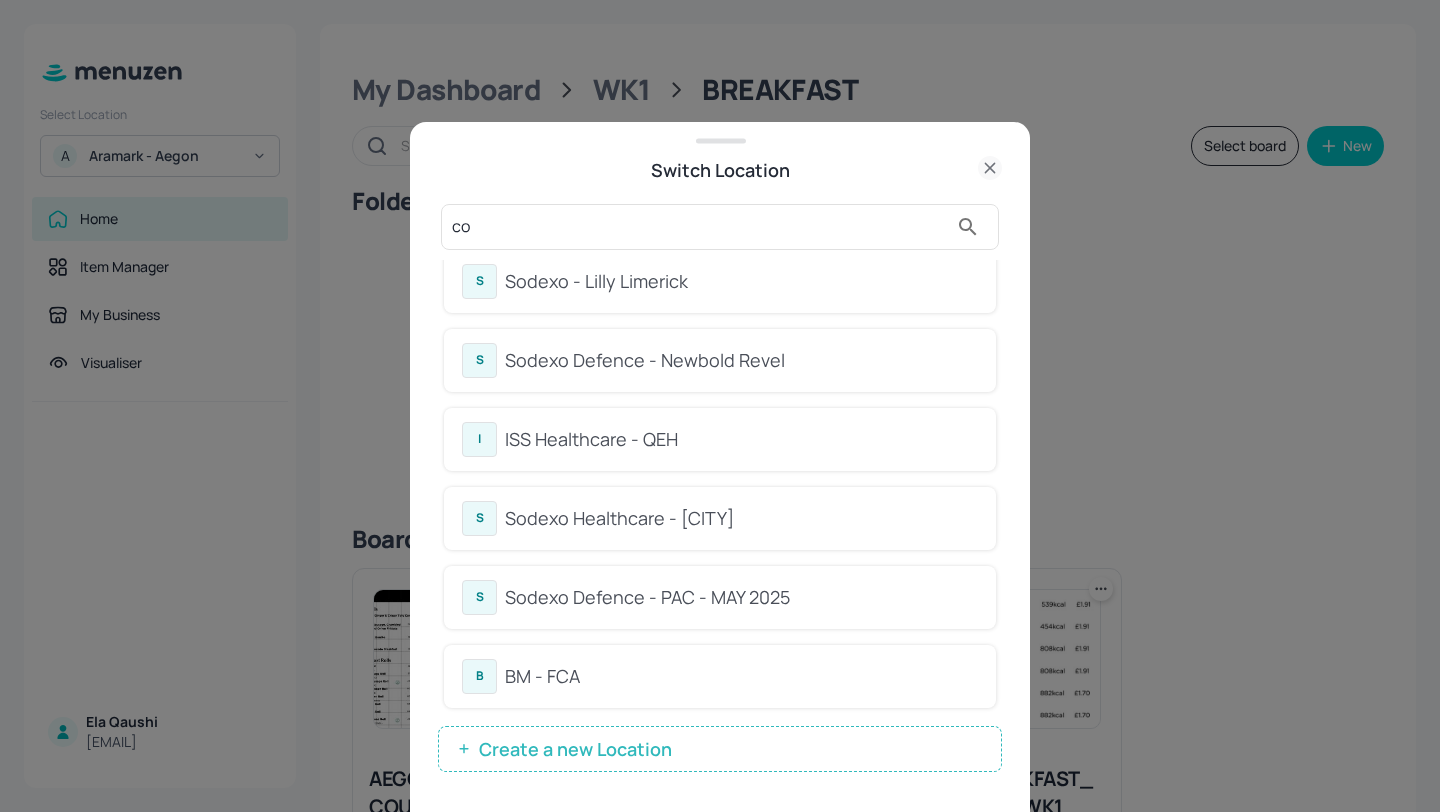 scroll, scrollTop: 0, scrollLeft: 0, axis: both 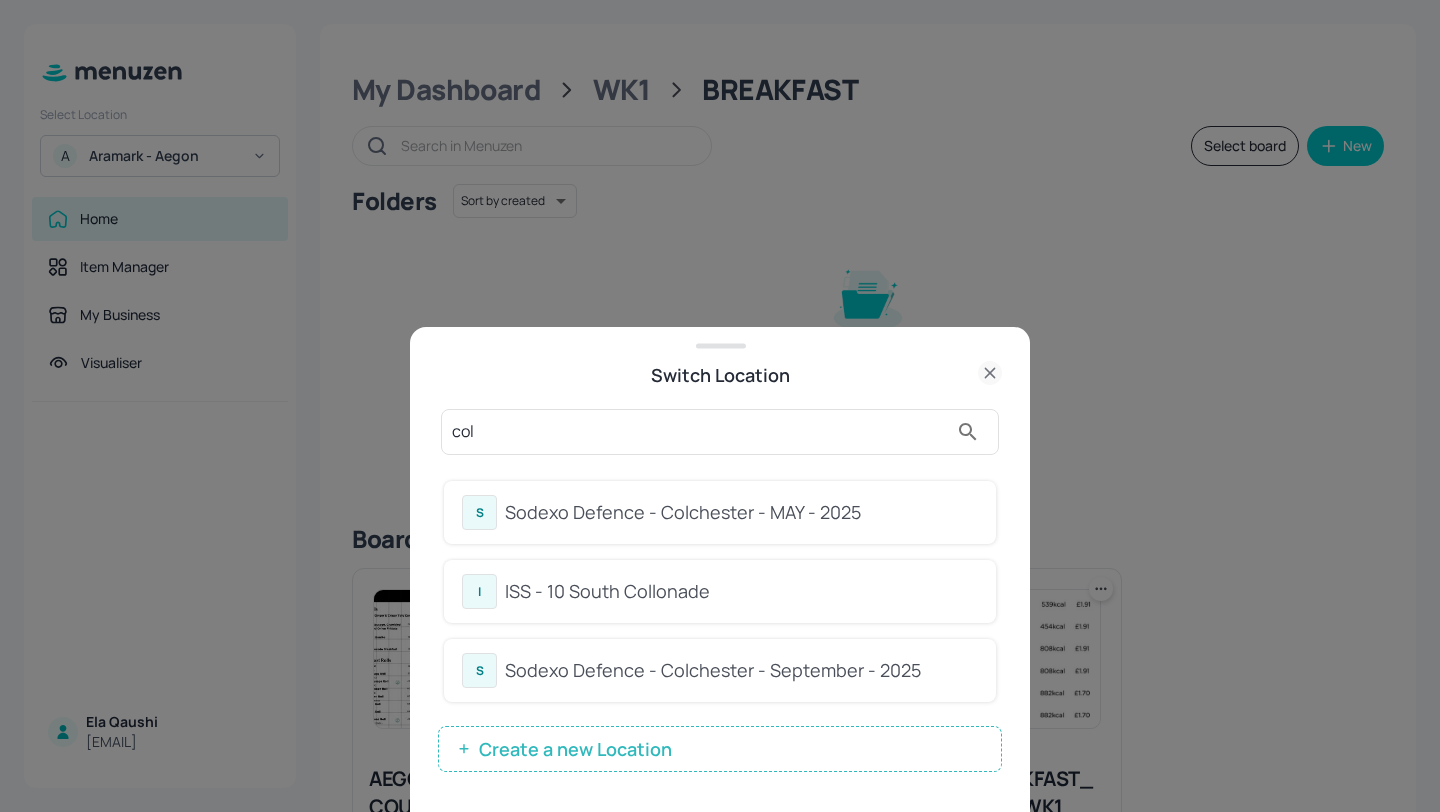type on "col" 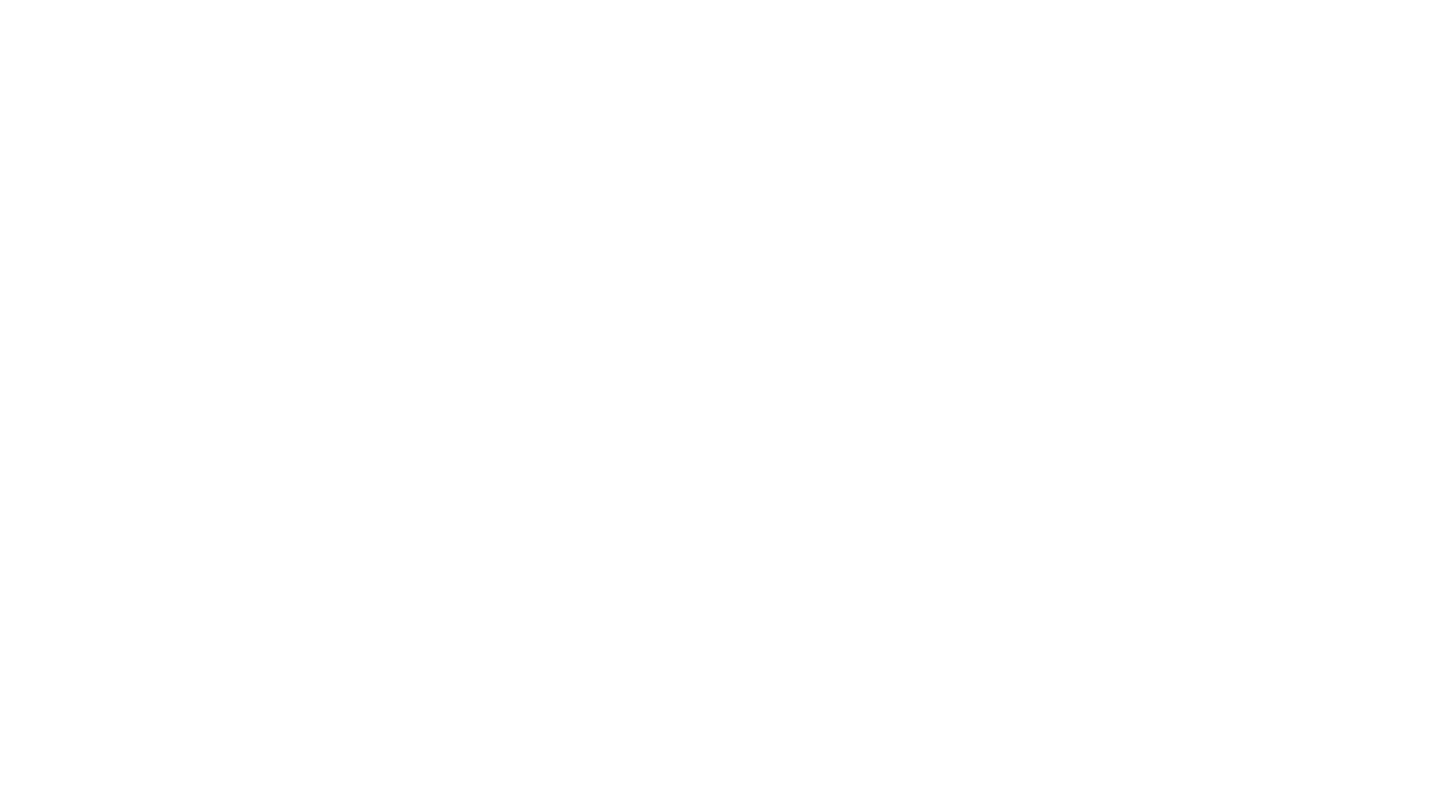 scroll, scrollTop: 0, scrollLeft: 0, axis: both 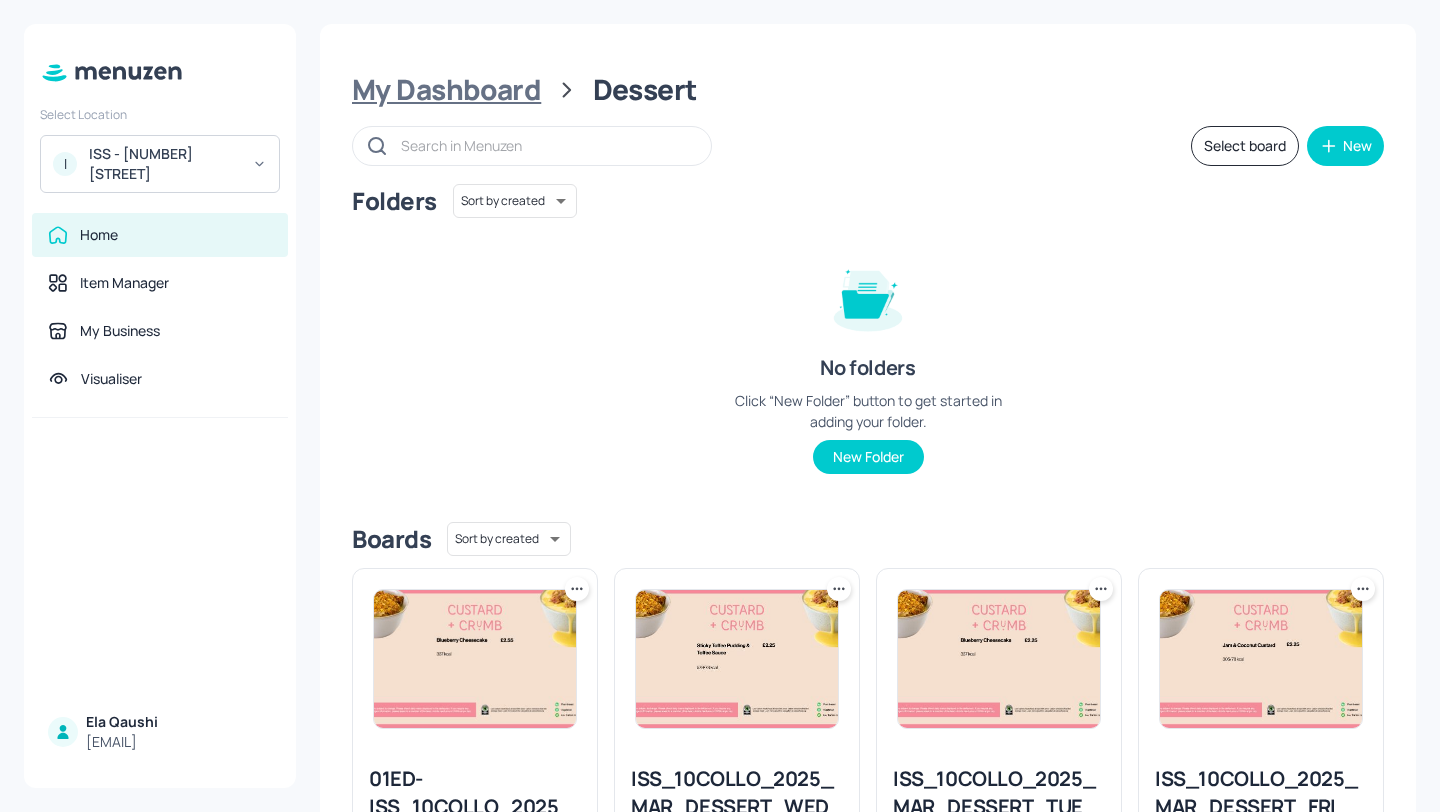 click on "My Dashboard" at bounding box center [446, 90] 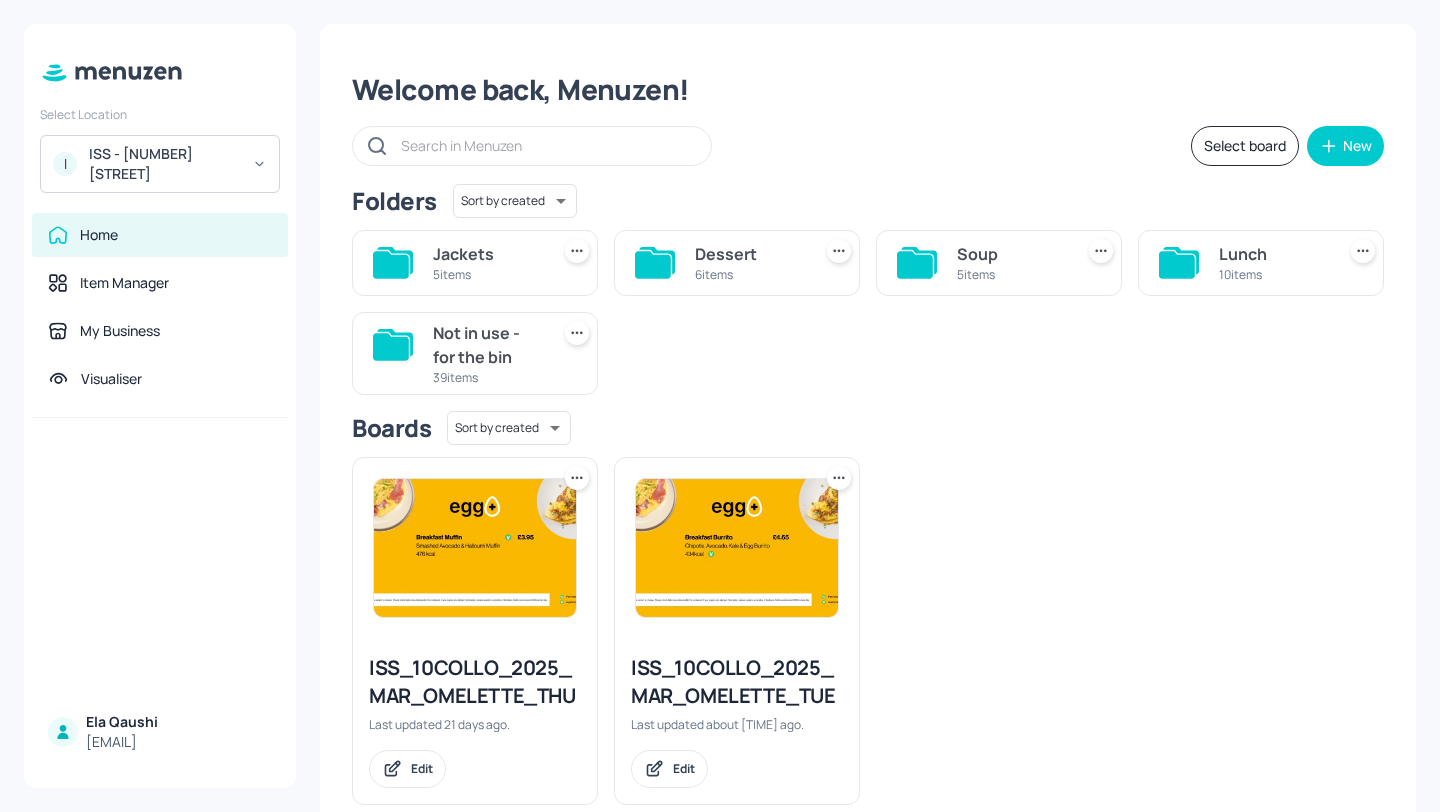 click on "Jackets" at bounding box center (487, 254) 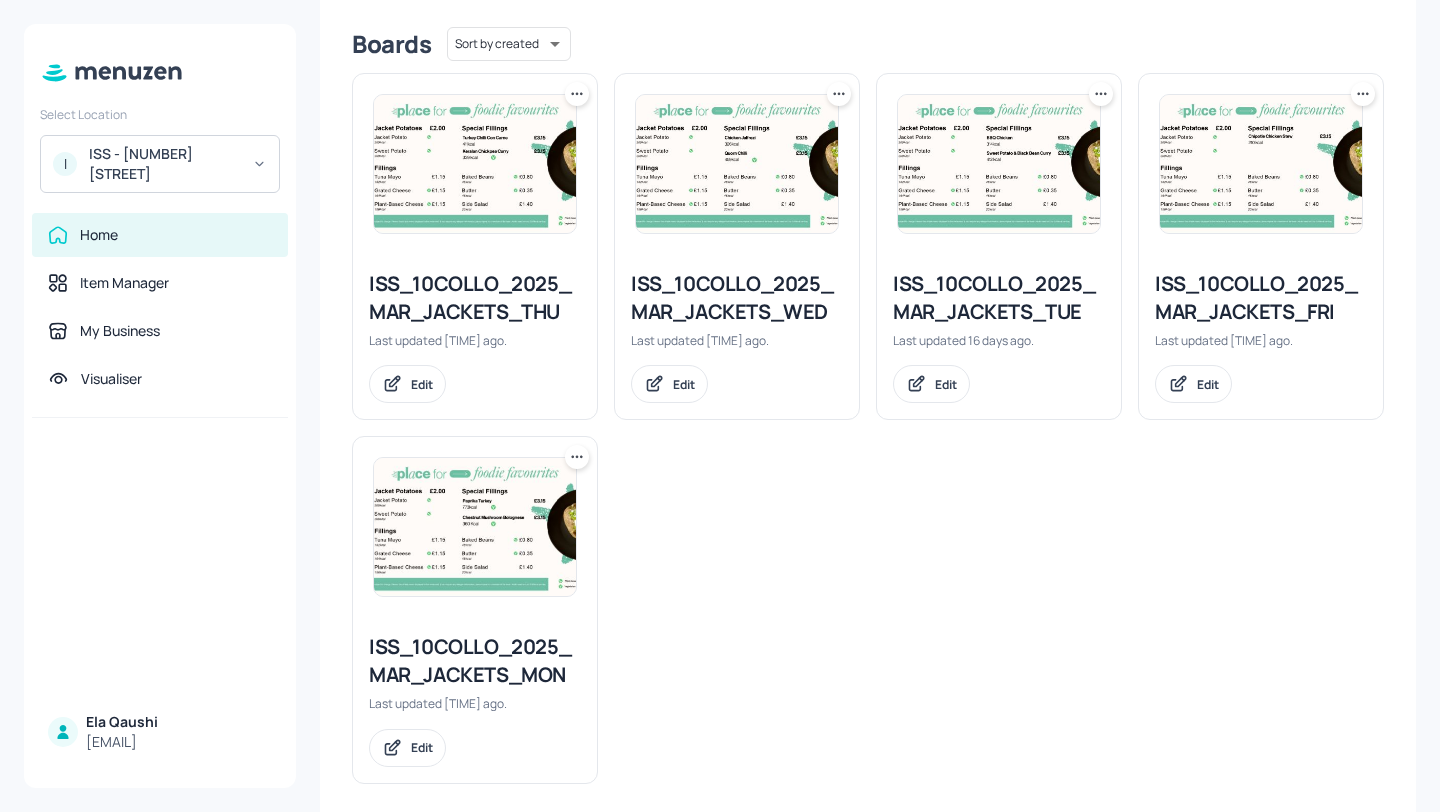 scroll, scrollTop: 514, scrollLeft: 0, axis: vertical 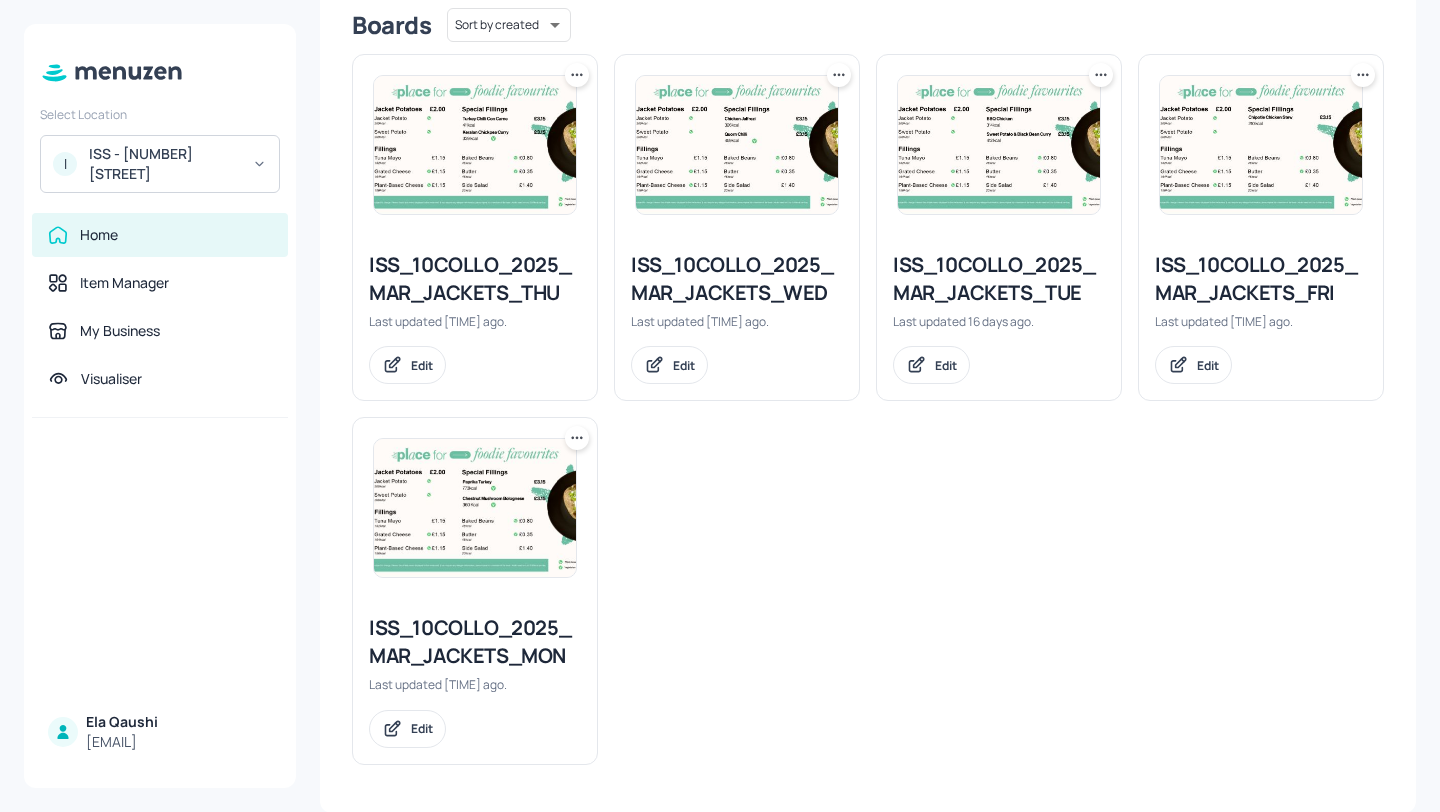click on "ISS_10COLLO_2025_MAR_JACKETS_THU Last updated [TIME] ago. Edit ISS_10COLLO_2025_MAR_JACKETS_WED Last updated [TIME] ago. Edit ISS_10COLLO_2025_MAR_JACKETS_TUE Last updated [TIME] ago. Edit ISS_10COLLO_2025_MAR_JACKETS_FRI Last updated [TIME] ago. Edit ISS_10COLLO_2025_MAR_JACKETS_MON  Last updated [TIME] ago. Edit" at bounding box center (860, 401) 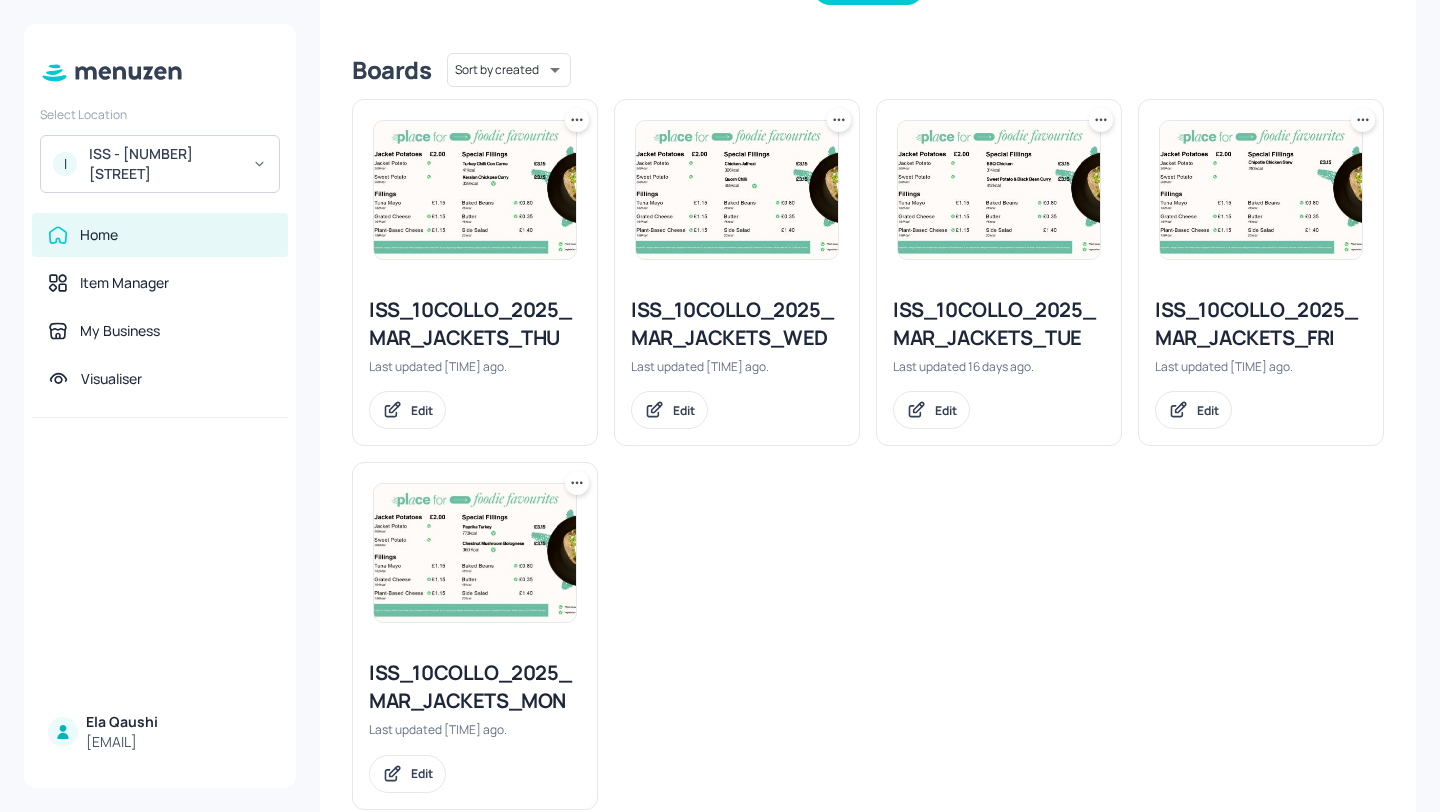 scroll, scrollTop: 492, scrollLeft: 0, axis: vertical 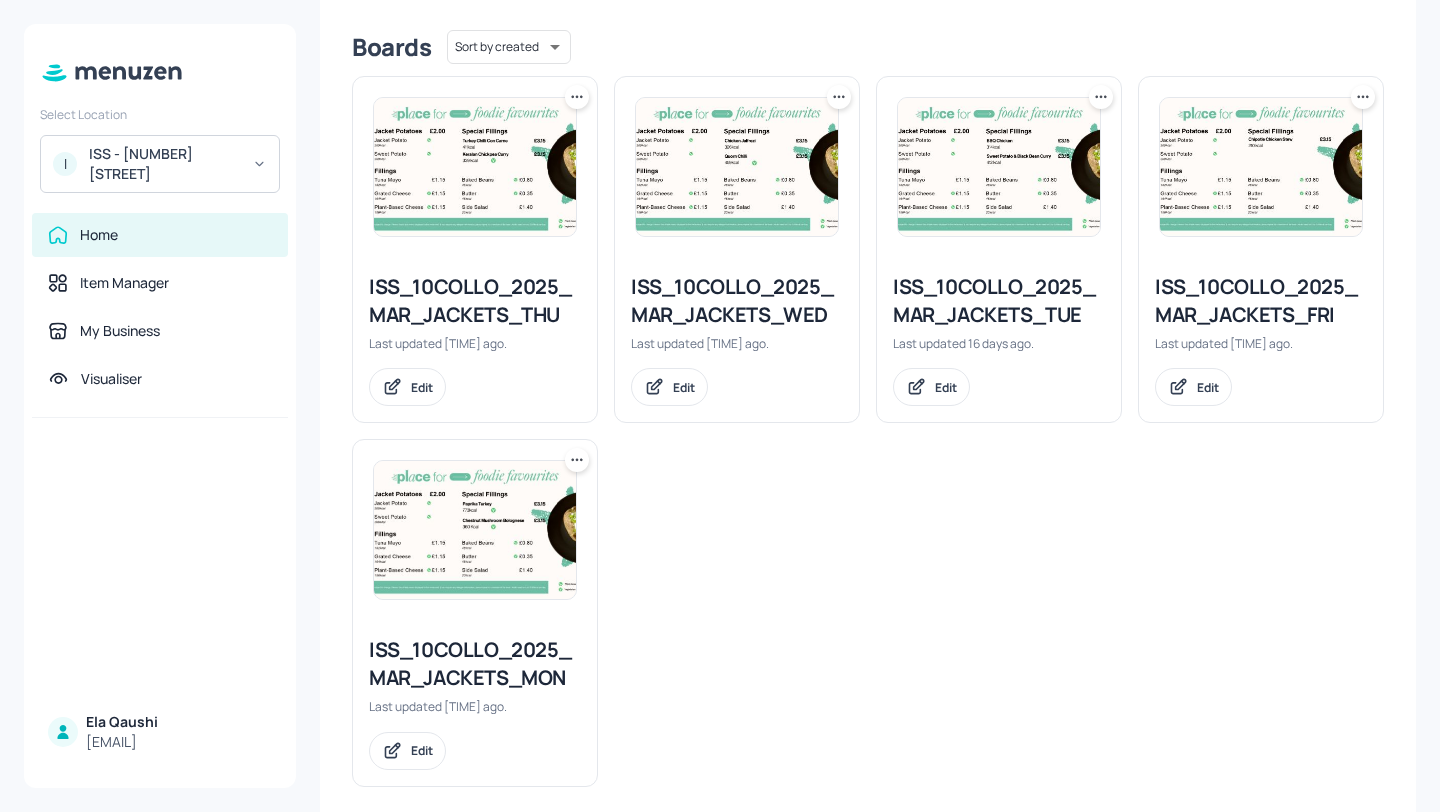 click on "ISS_10COLLO_2025_MAR_JACKETS_THU" at bounding box center [475, 301] 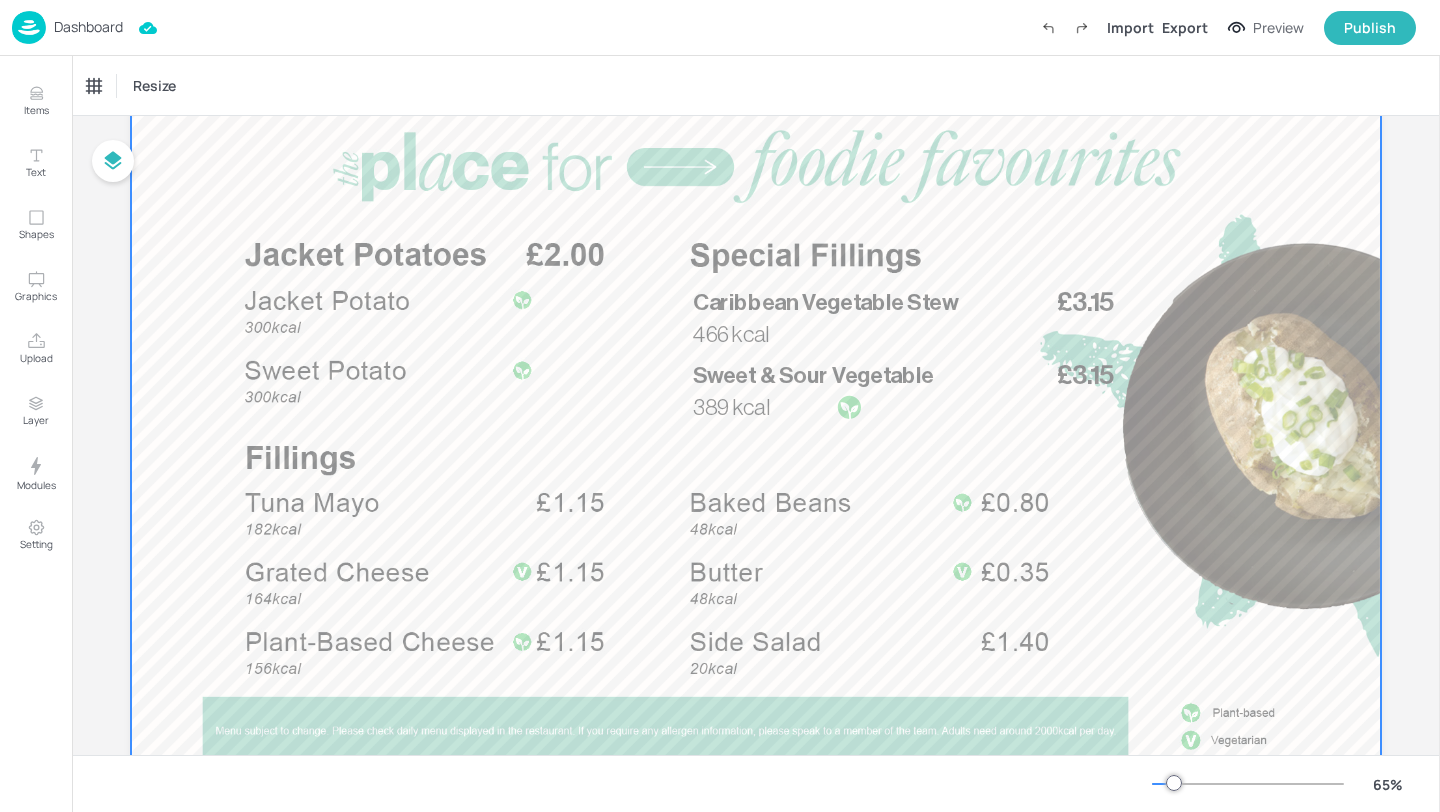 scroll, scrollTop: 127, scrollLeft: 0, axis: vertical 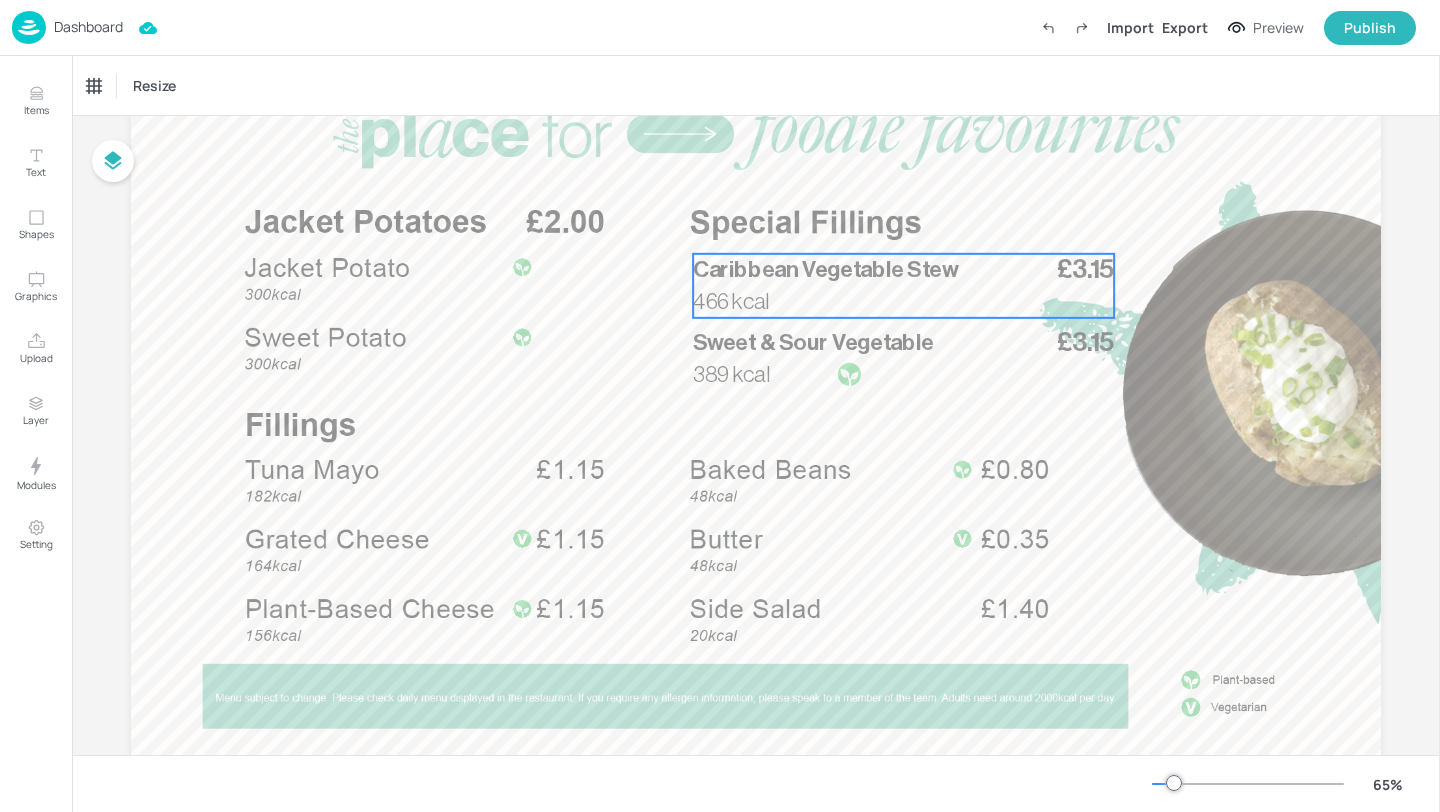 click on "£3.15 Caribbean Vegetable Stew  466 kcal" at bounding box center (903, 286) 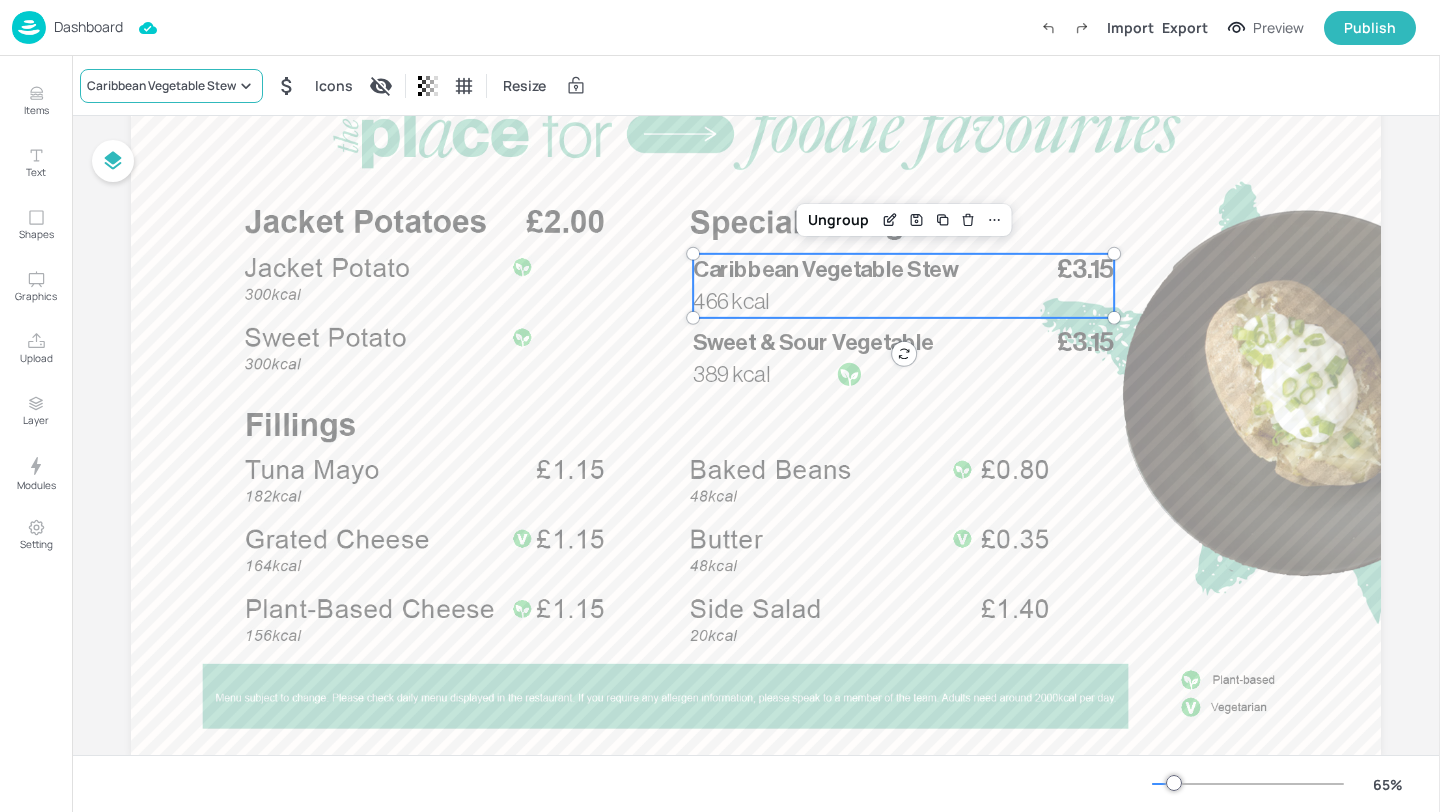 click 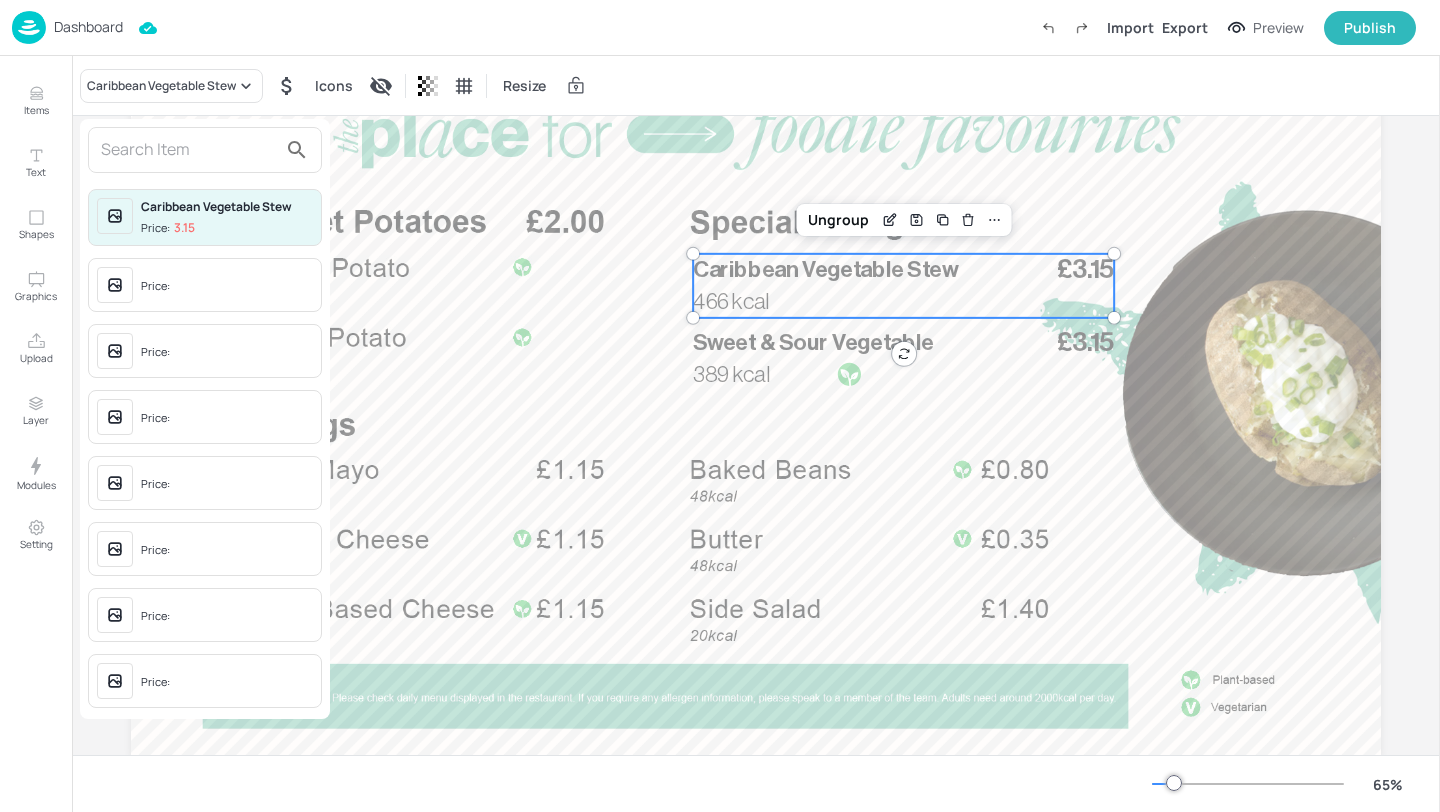 click at bounding box center [189, 150] 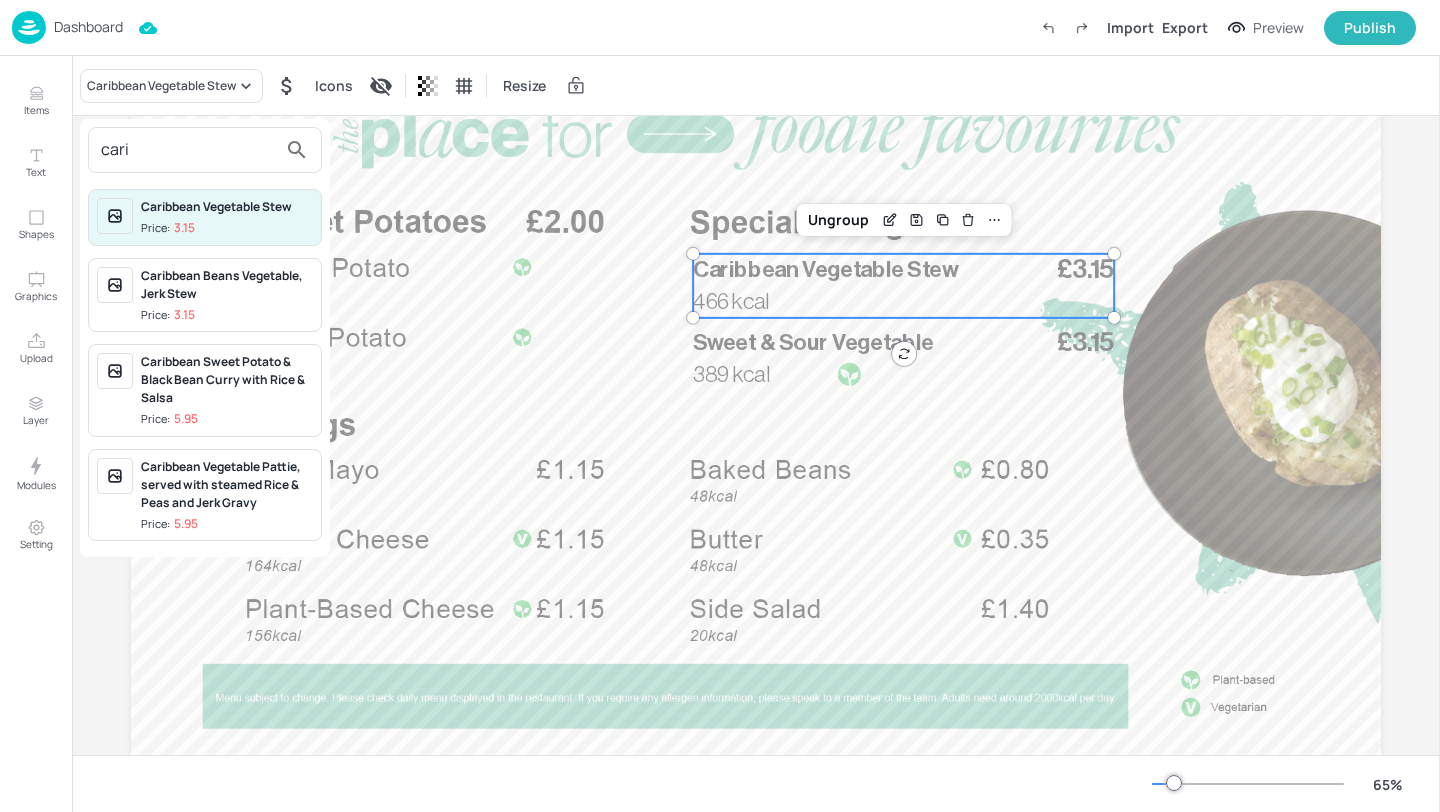 type on "cari" 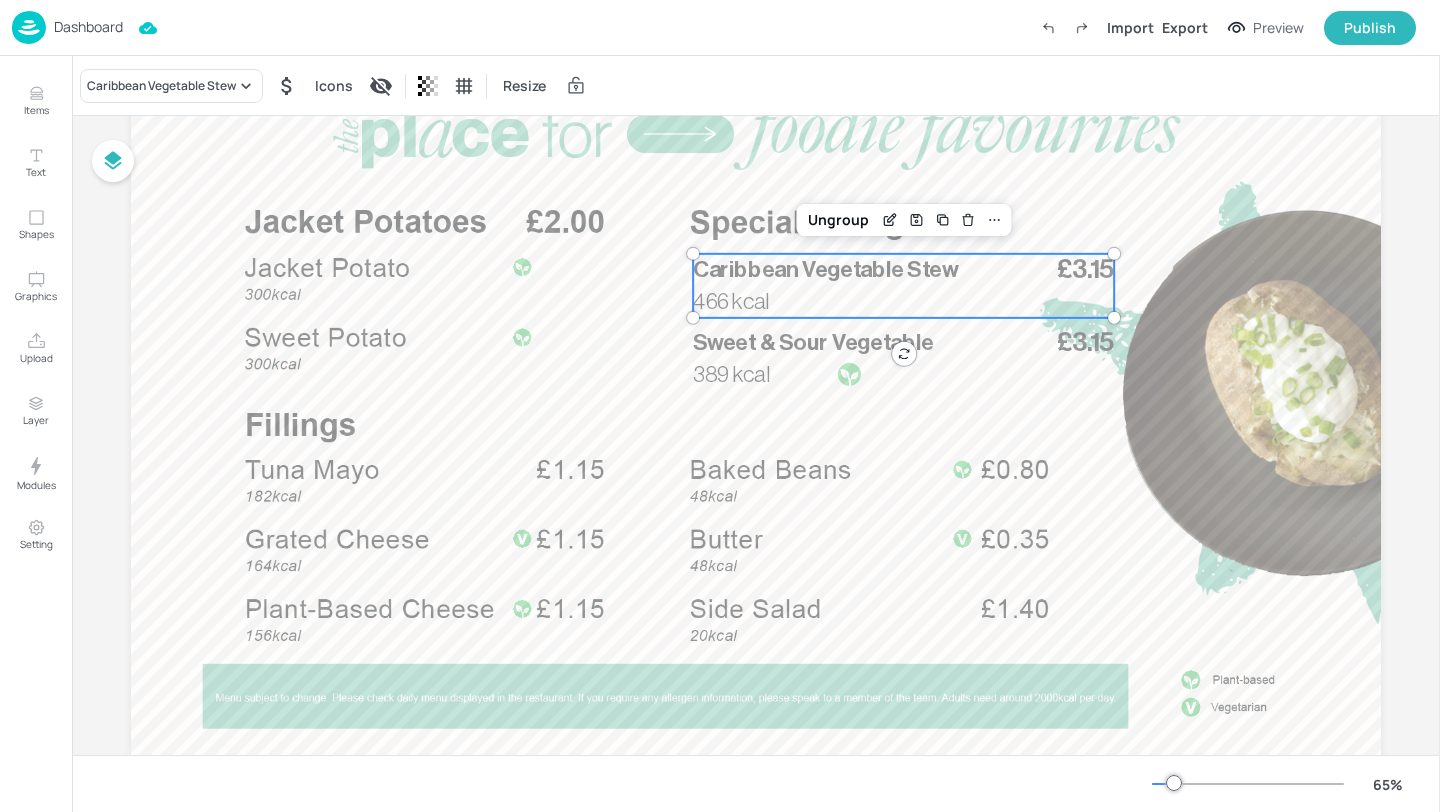 click on "Caribbean Vegetable Stew  Price: 3.15 Caribbean Beans Vegetable, Jerk Stew  Price: 3.15 Caribbean Sweet Potato & Black Bean Curry with Rice & Salsa  Price: 5.95 Caribbean Vegetable Pattie, served with steamed Rice & Peas and Jerk Gravy Price: 5.95" at bounding box center [720, 410] 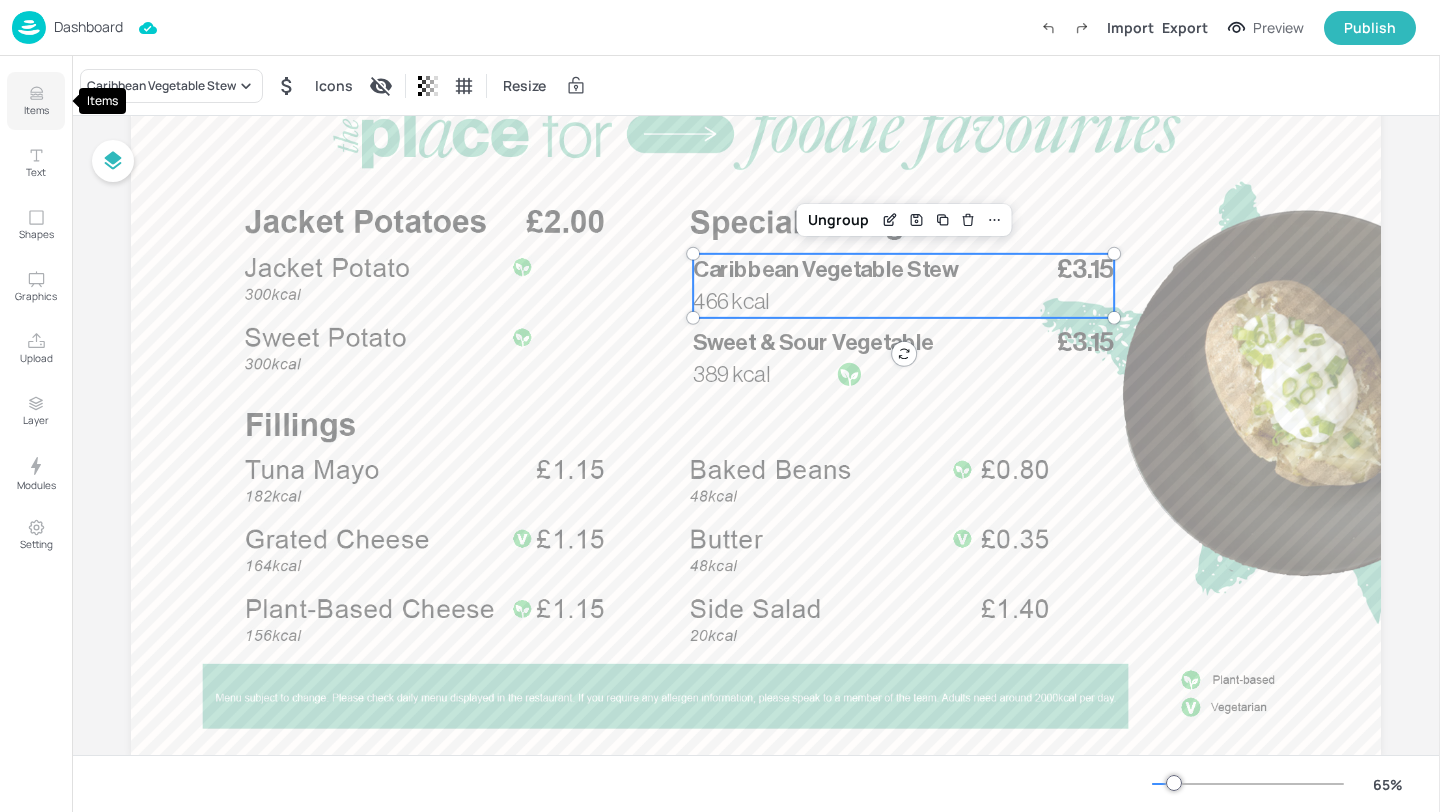 click on "Items" at bounding box center [36, 110] 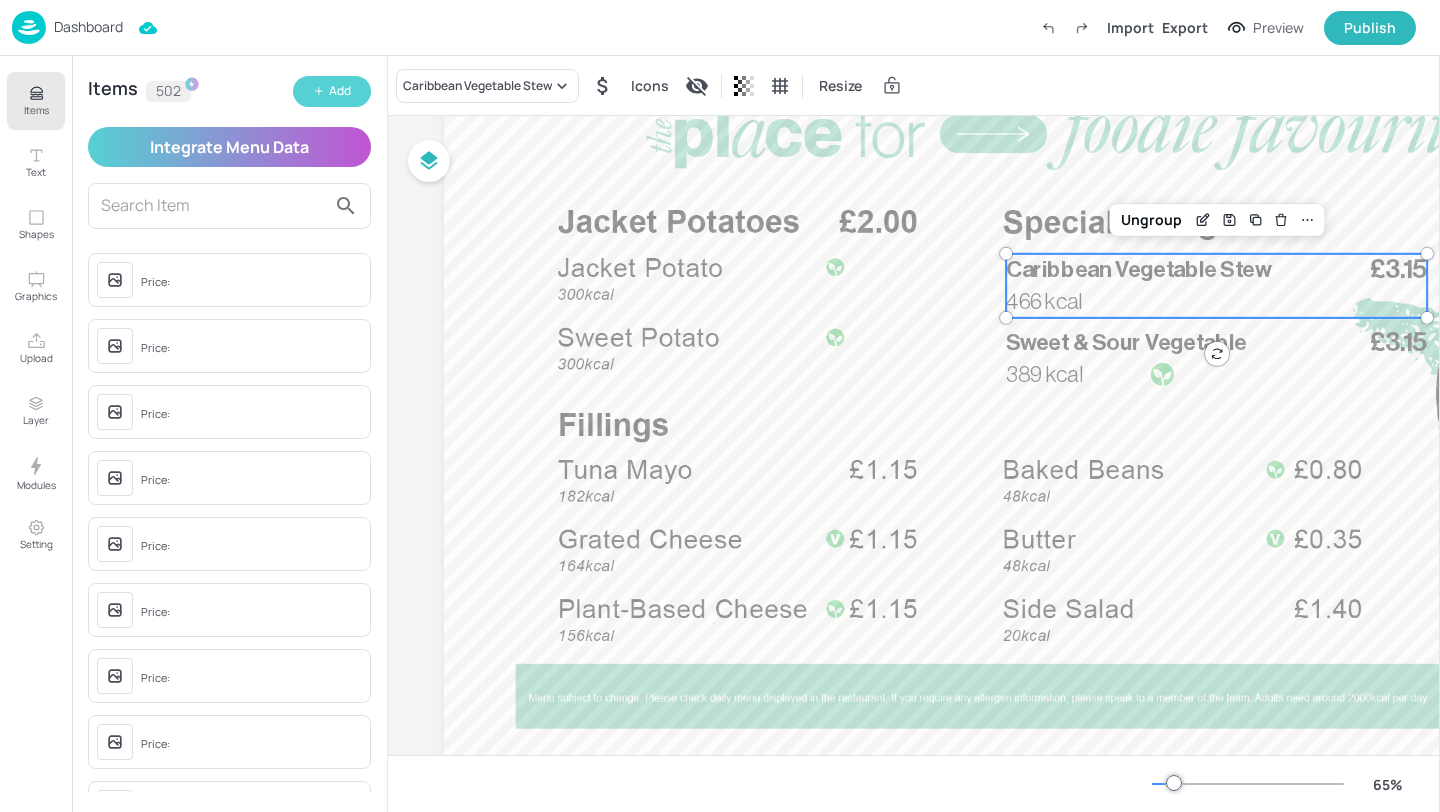 click on "Add" at bounding box center (340, 91) 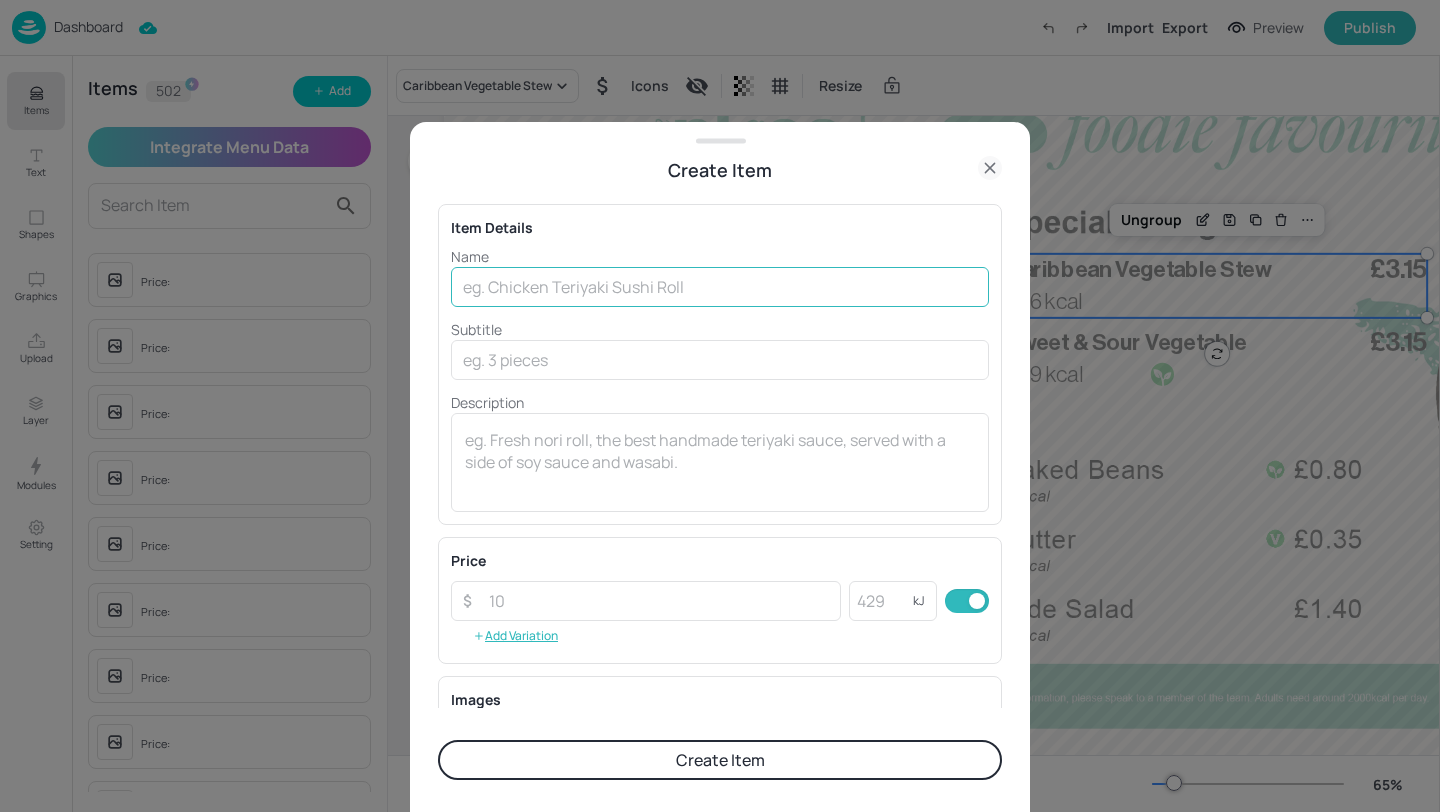 click at bounding box center (720, 287) 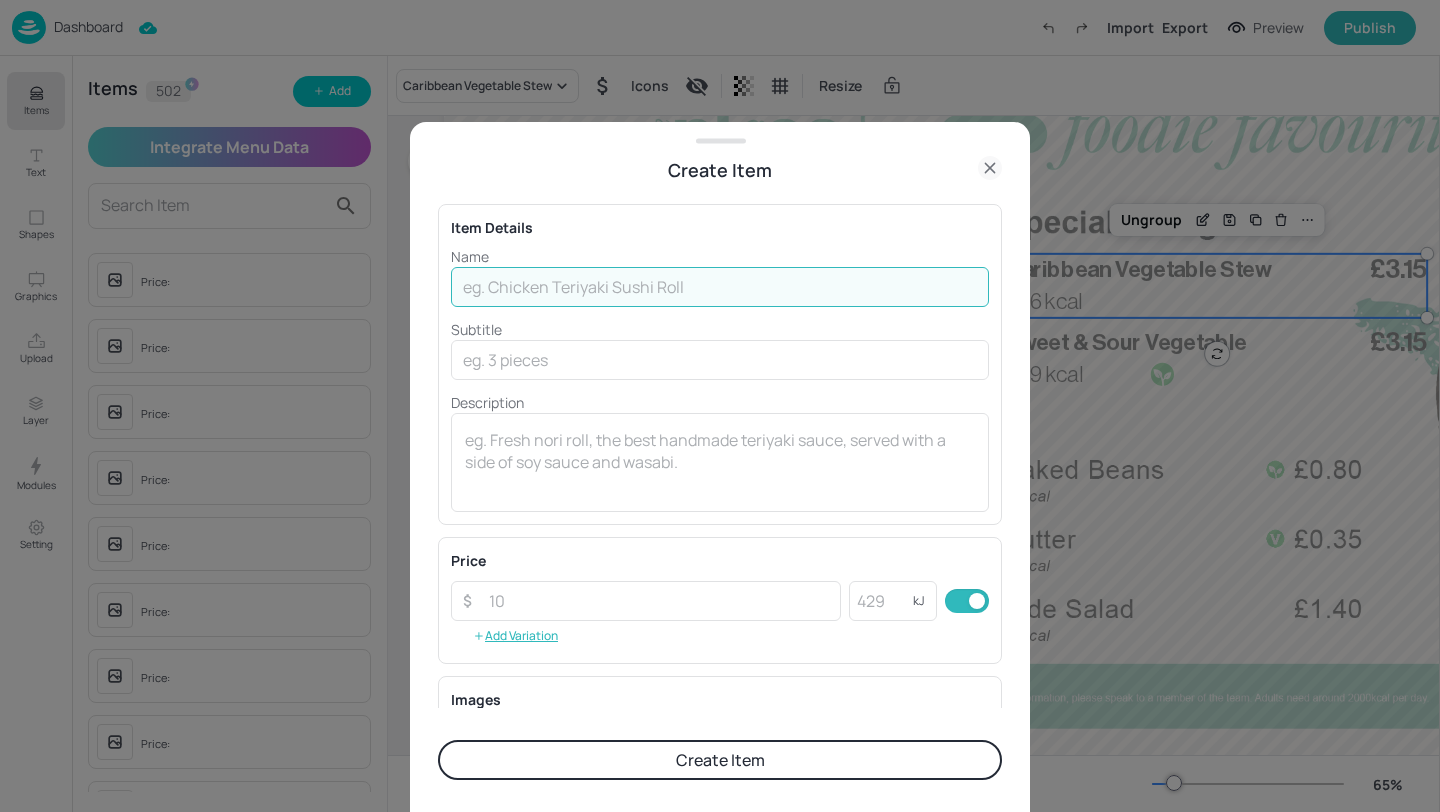 paste on "Caribbean Pork Stew" 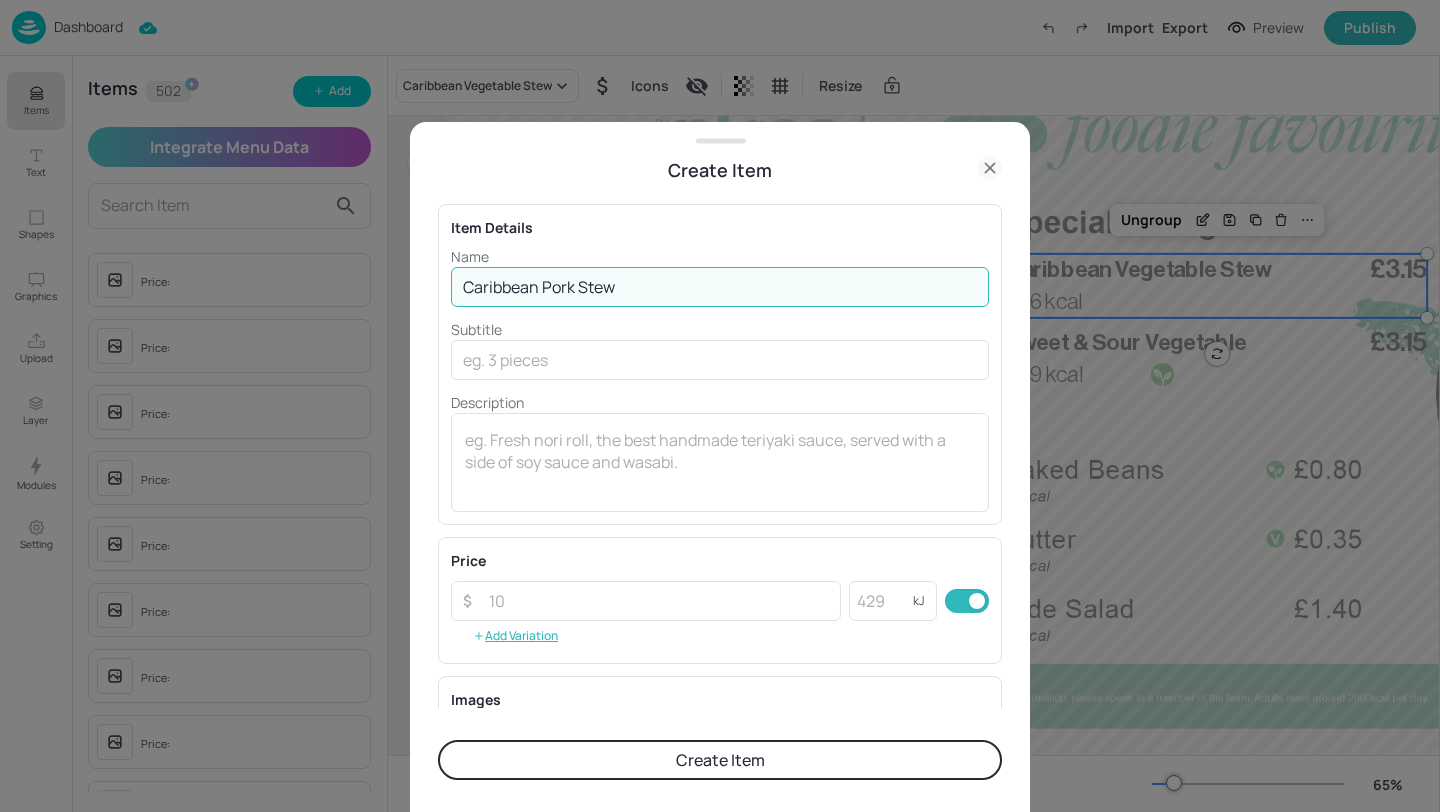 type on "Caribbean Pork Stew" 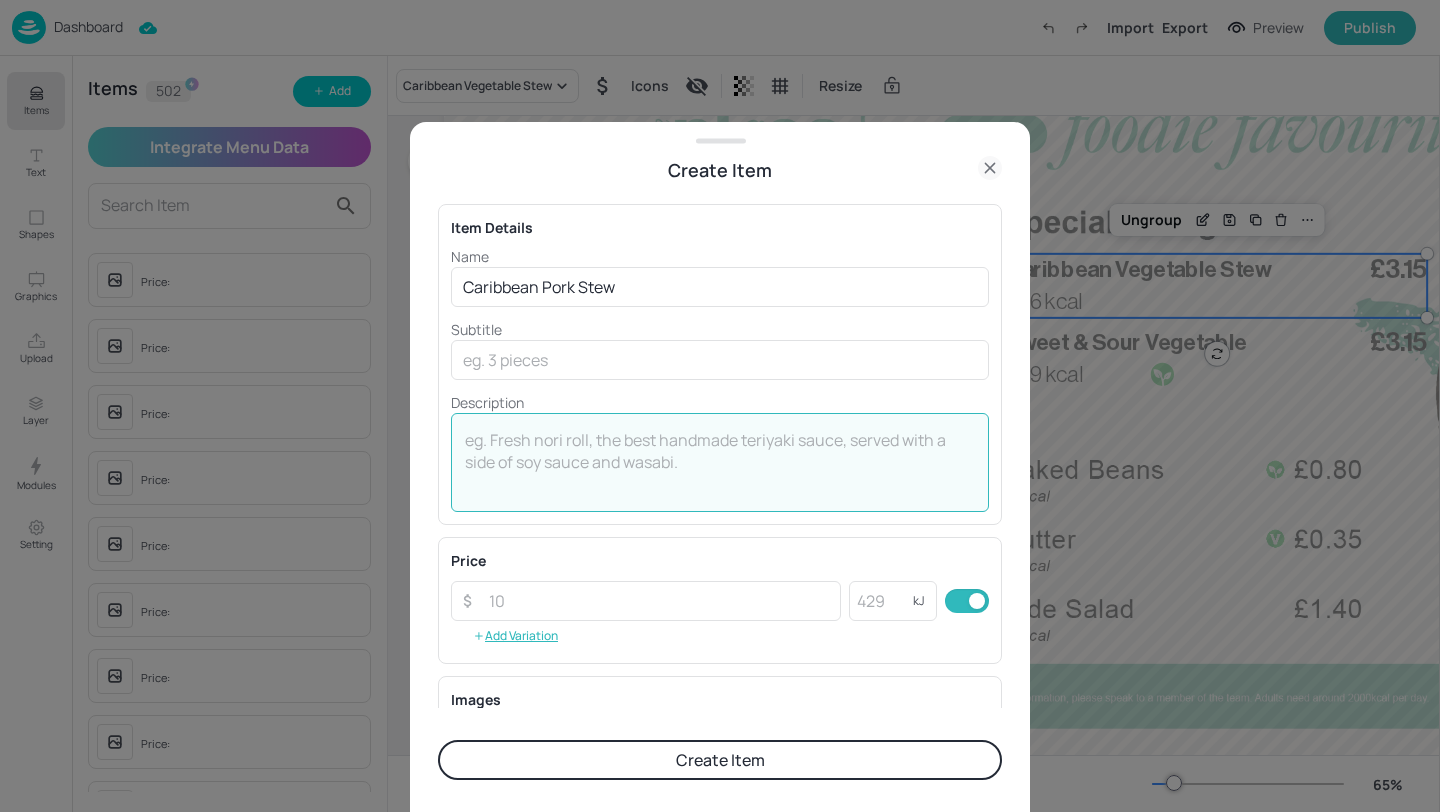 click at bounding box center (720, 462) 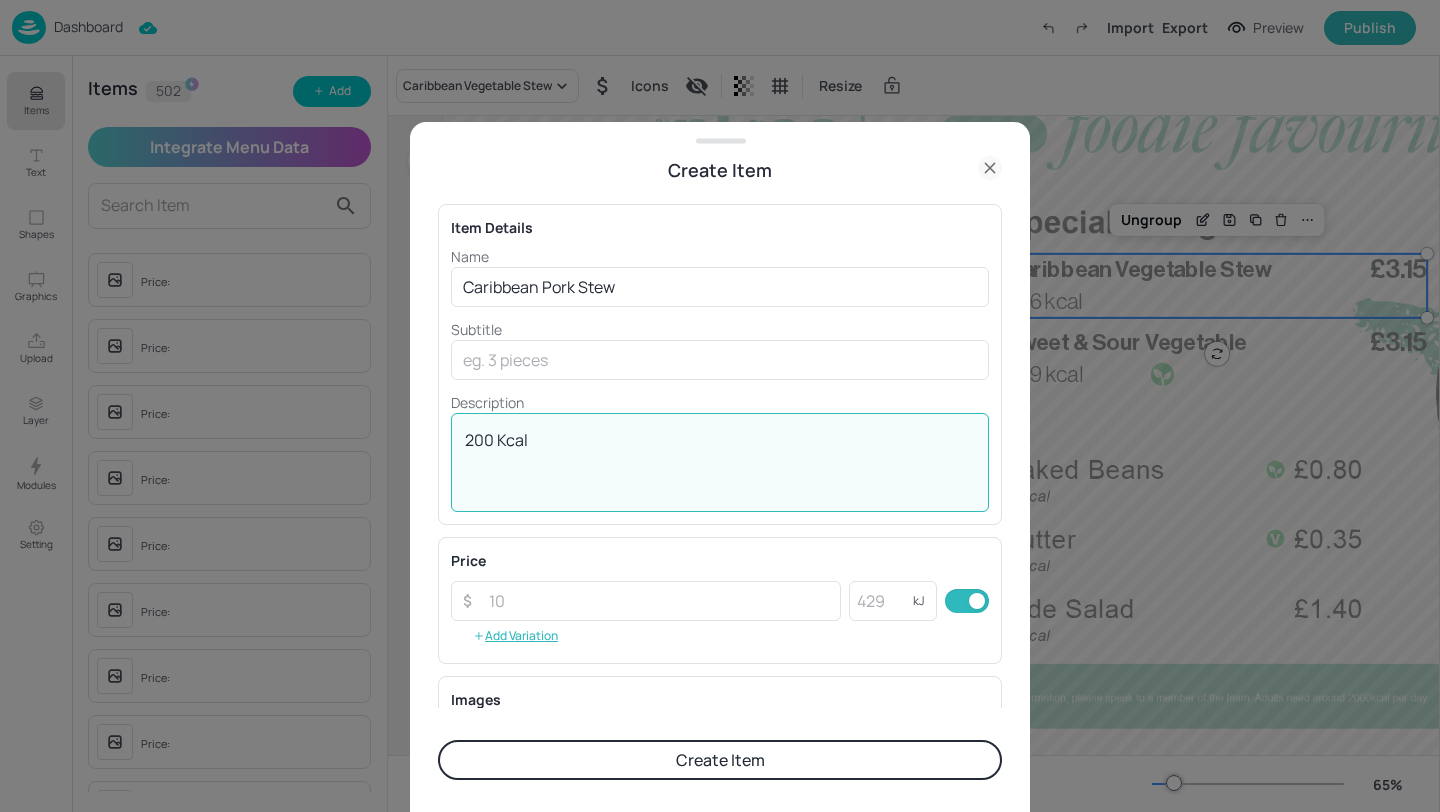 click on "200 Kcal" at bounding box center [720, 462] 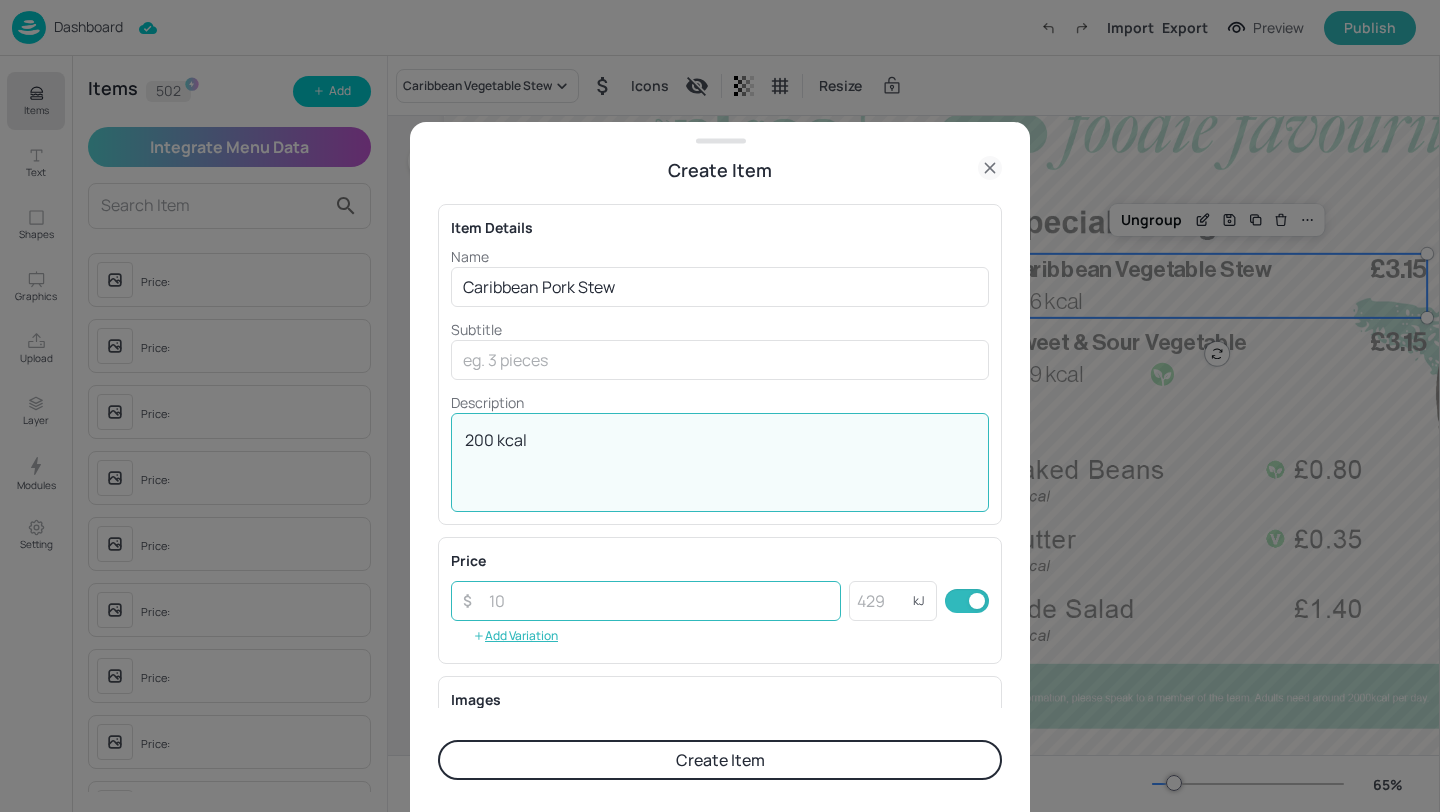 type on "200 kcal" 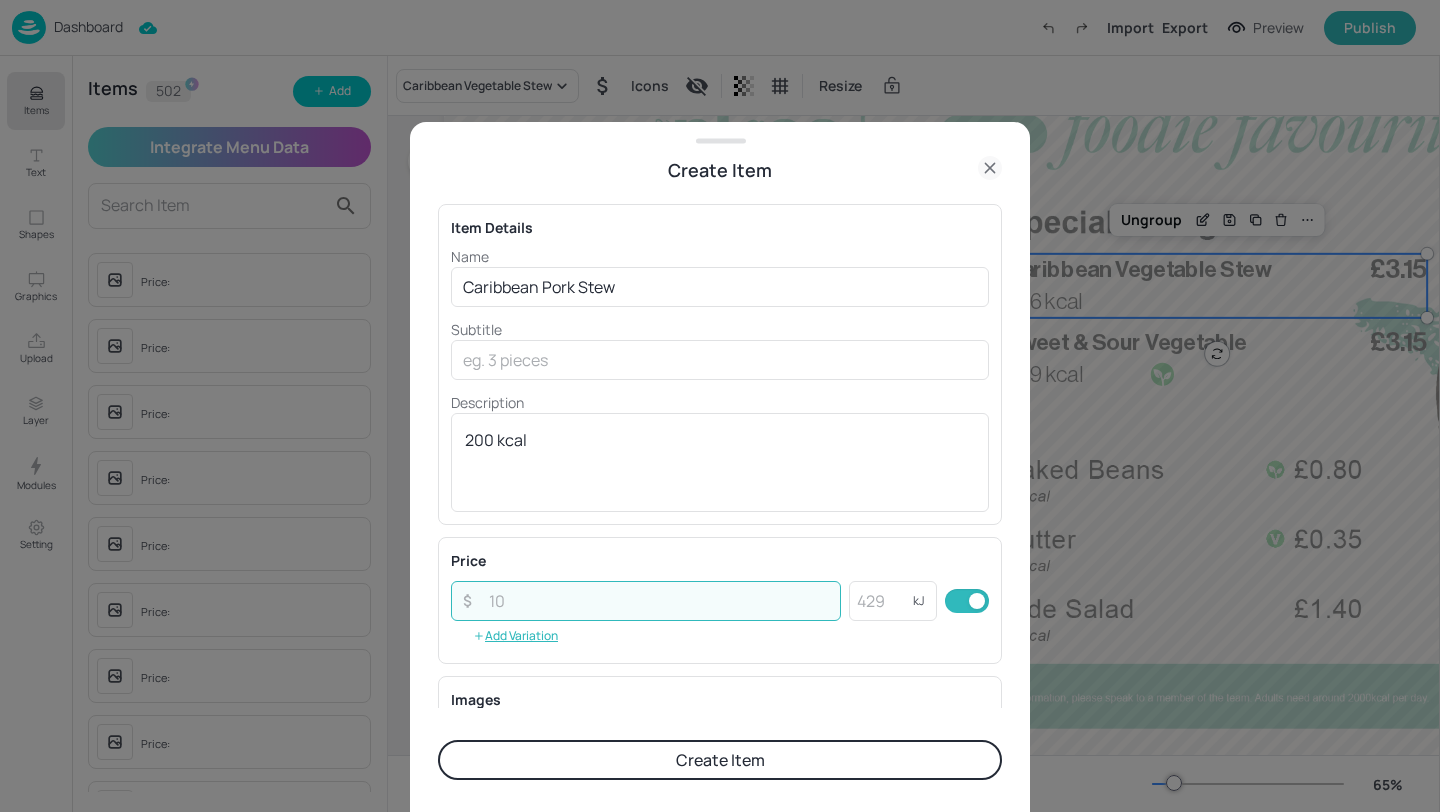 click at bounding box center [659, 601] 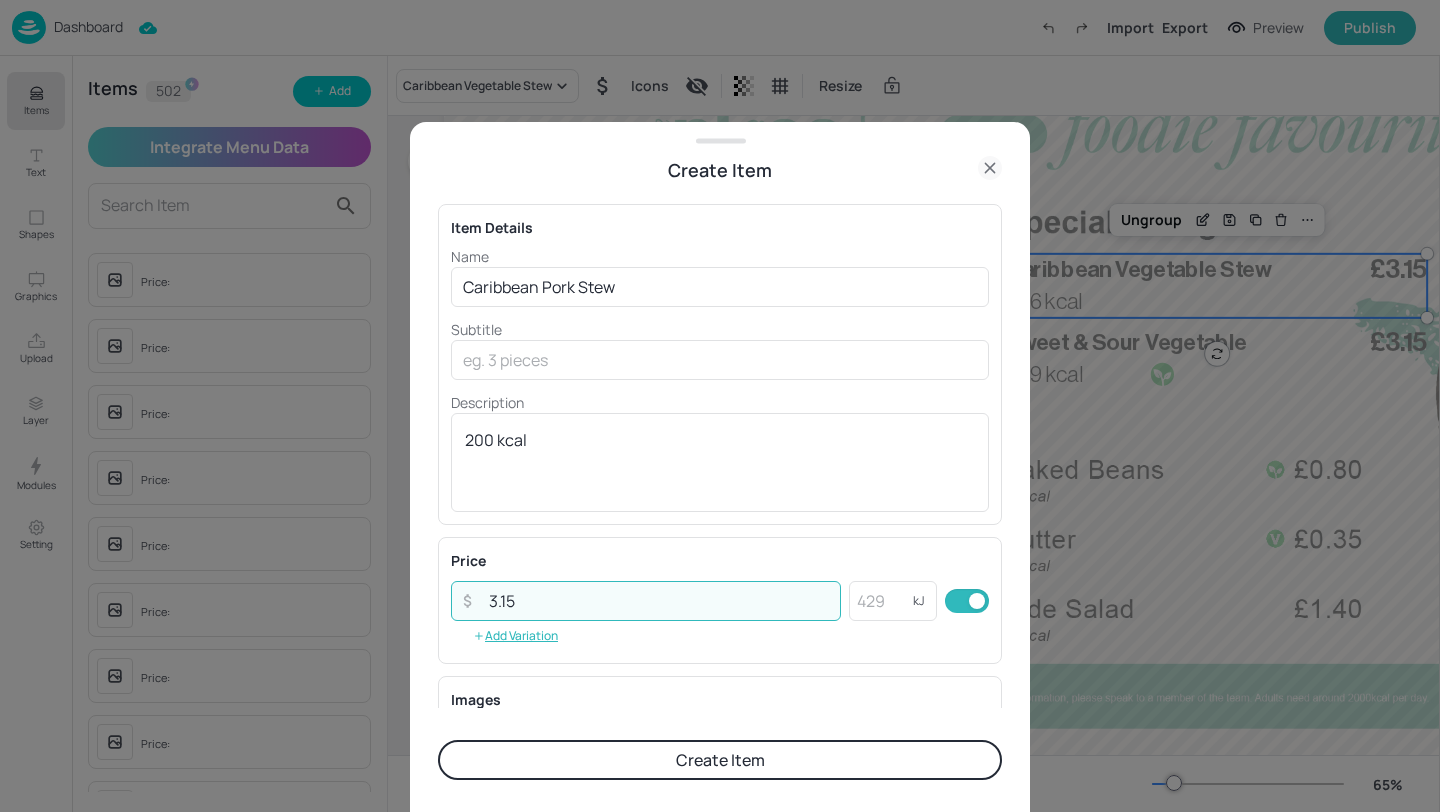 type on "3.15" 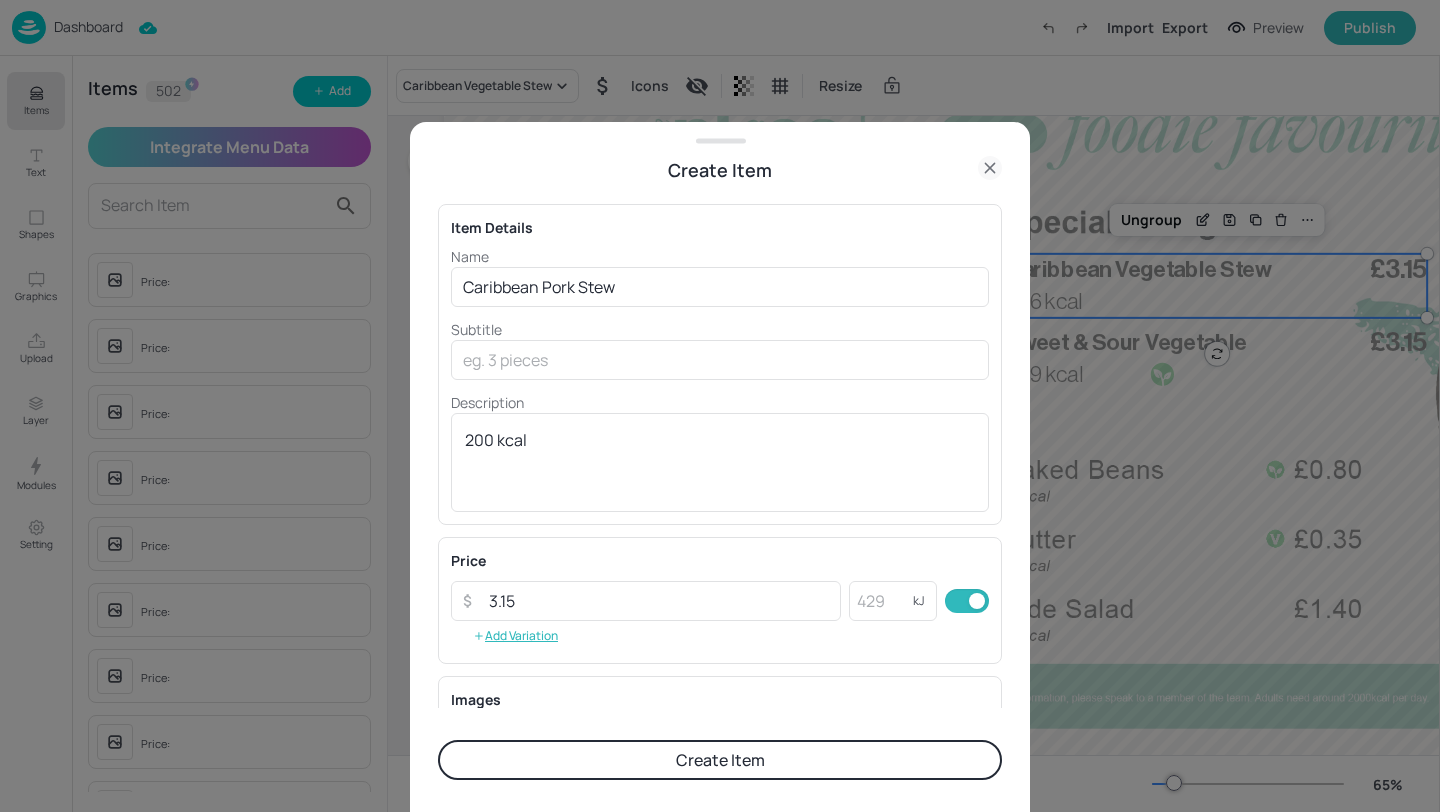 click on "Create Item" at bounding box center (720, 760) 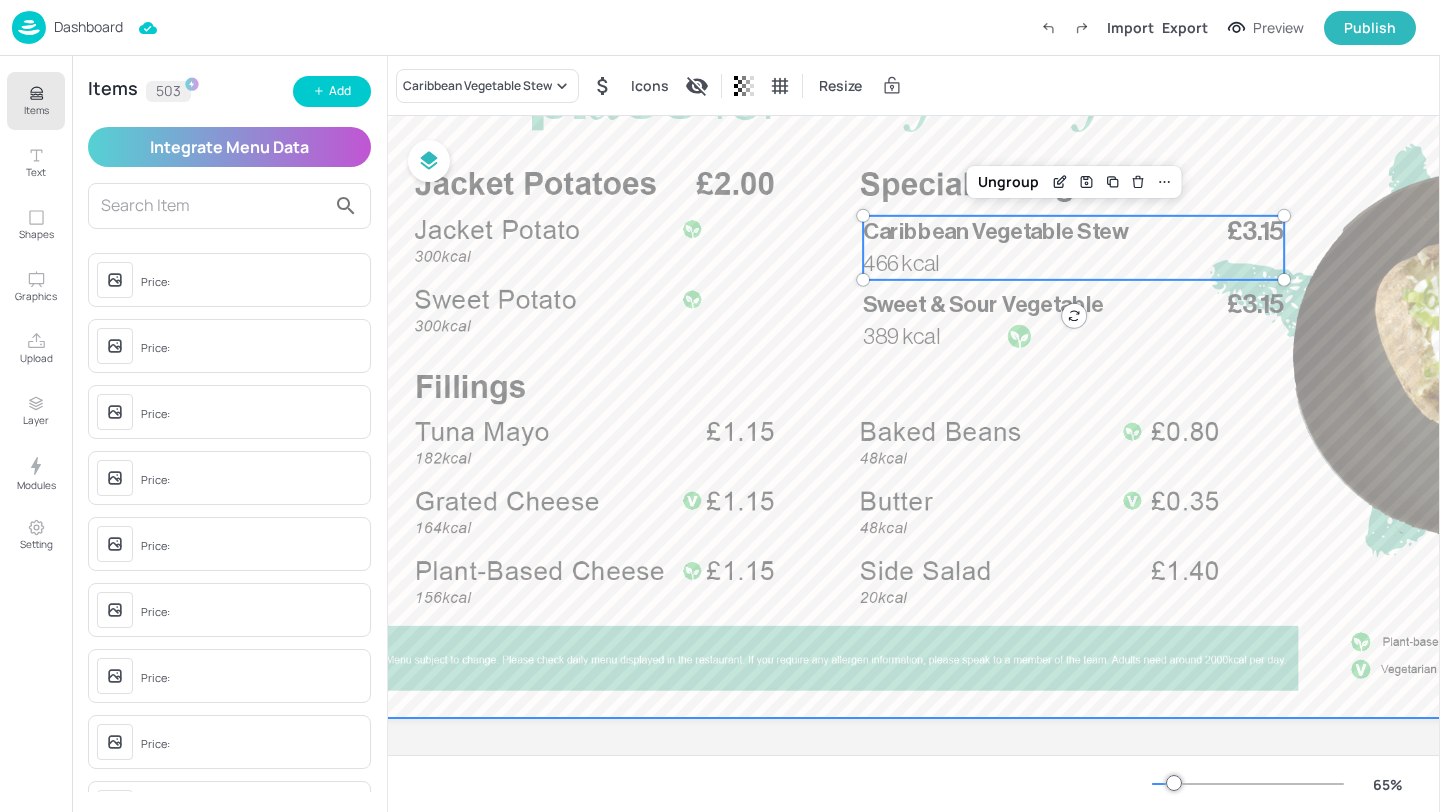 scroll, scrollTop: 165, scrollLeft: 147, axis: both 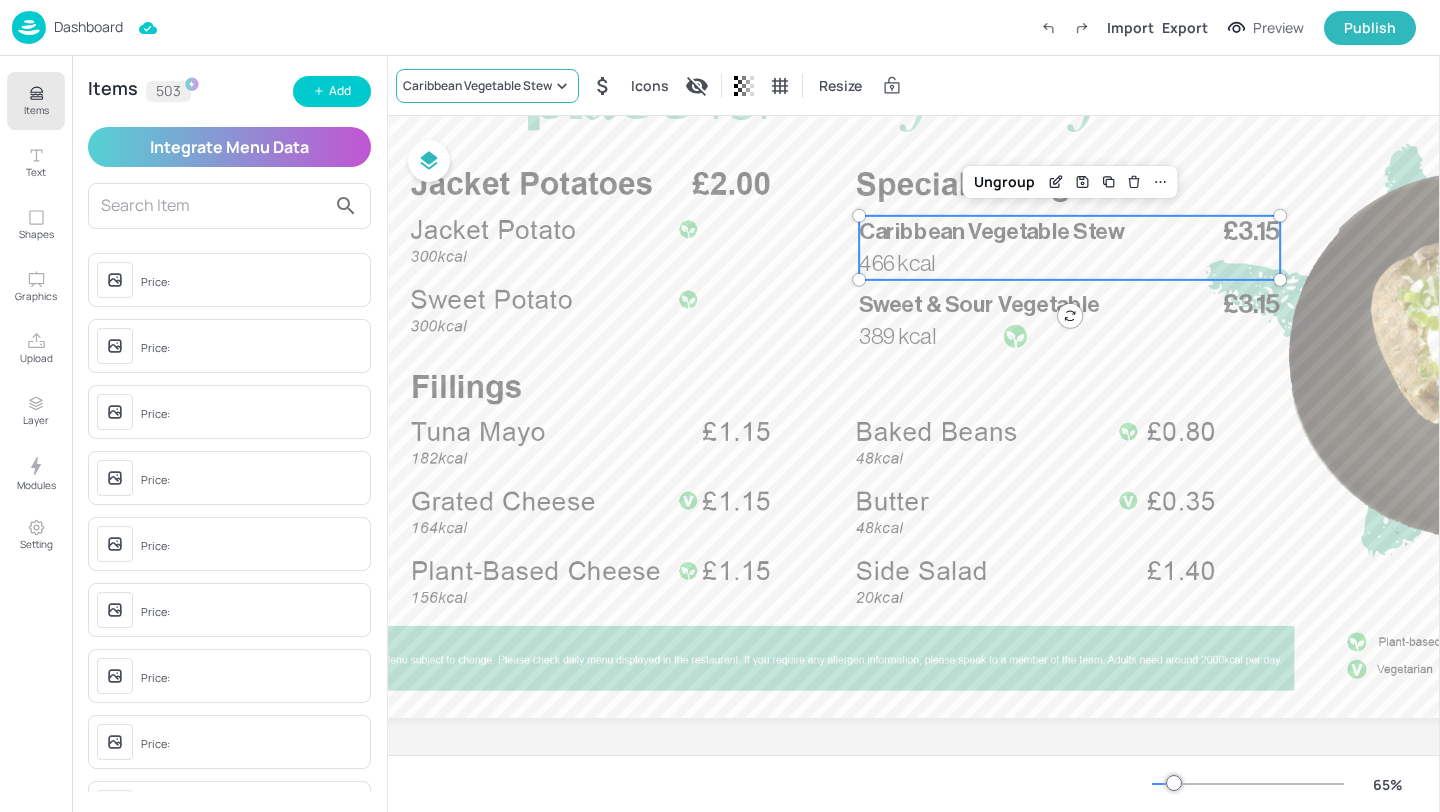 click on "Caribbean Vegetable Stew" at bounding box center [487, 86] 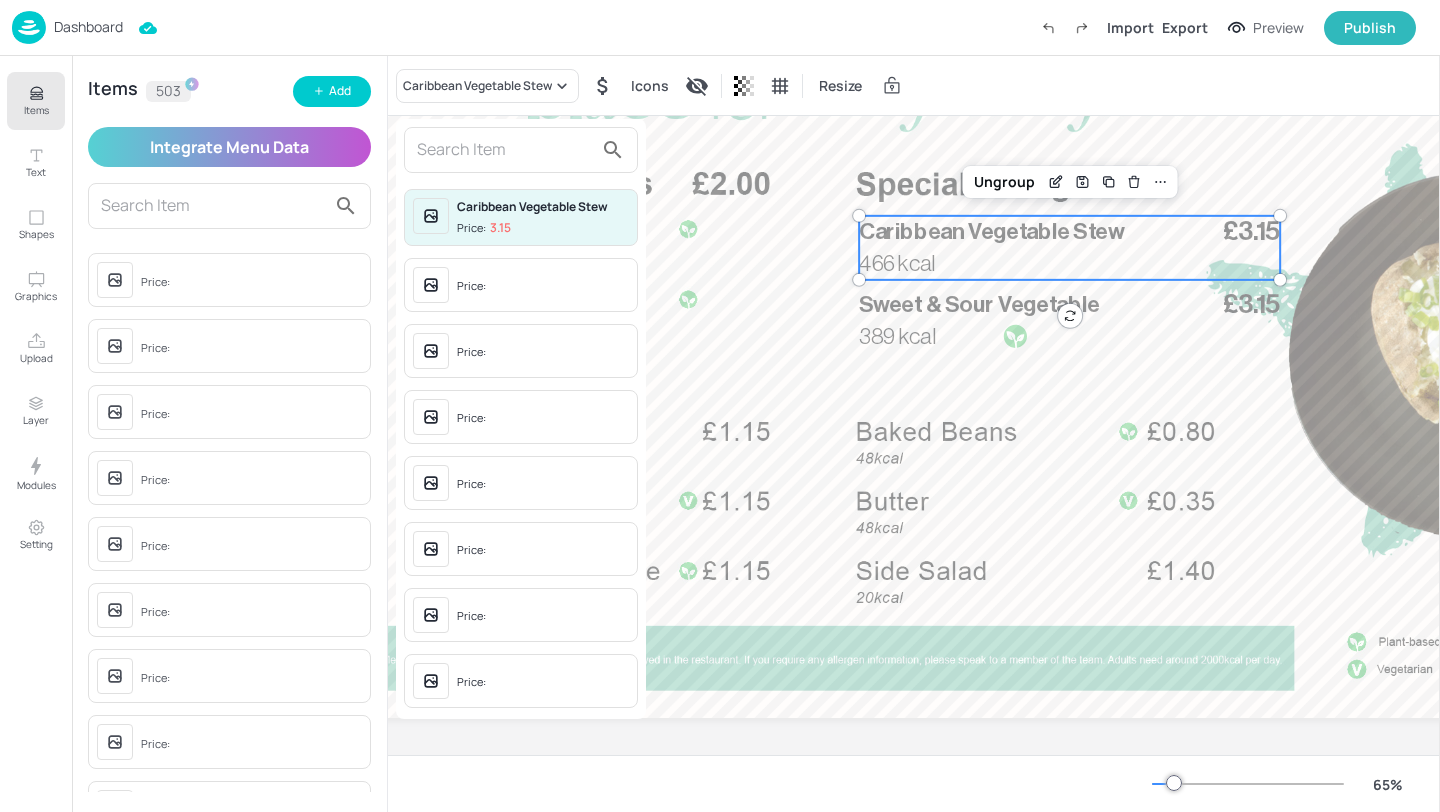 click at bounding box center [505, 150] 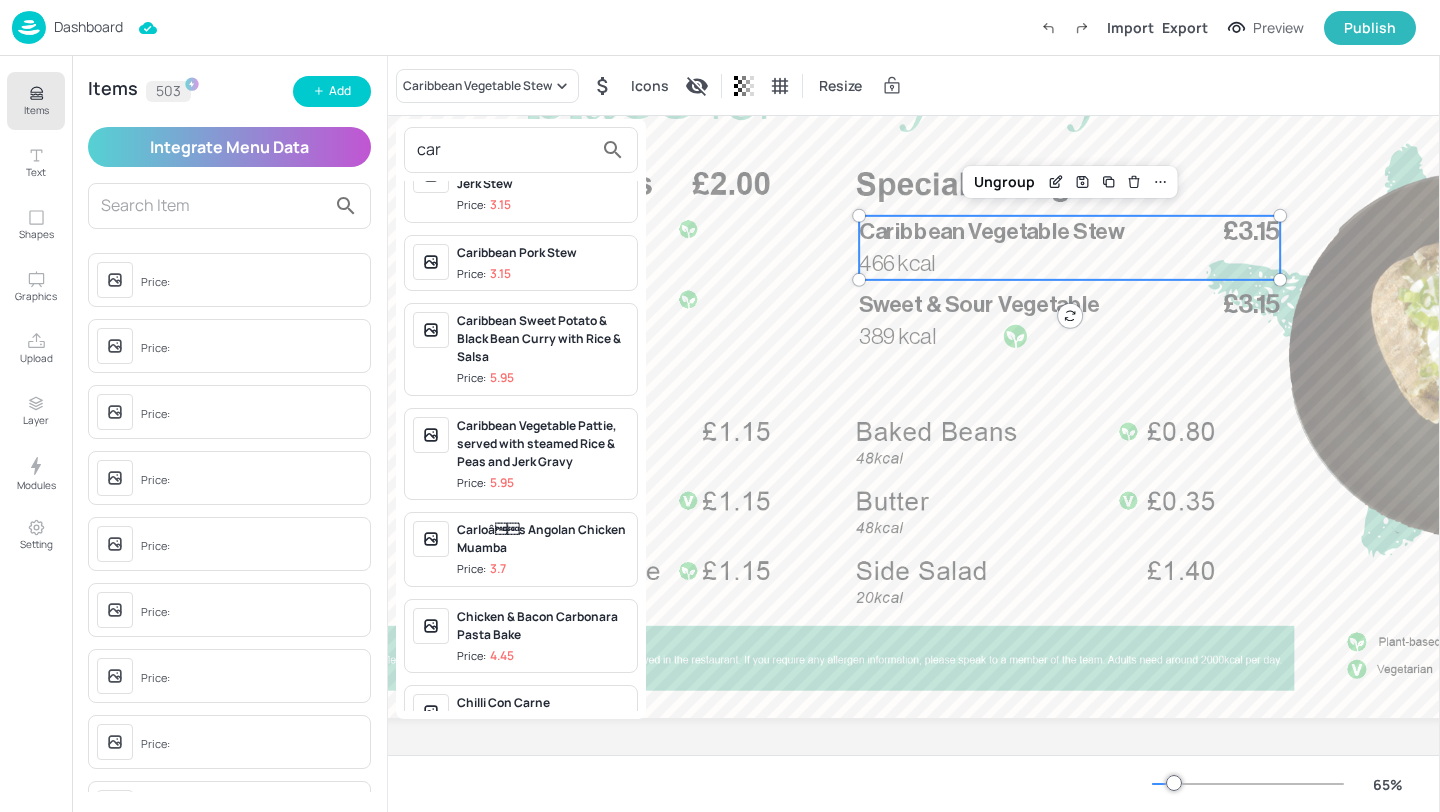 scroll, scrollTop: 326, scrollLeft: 0, axis: vertical 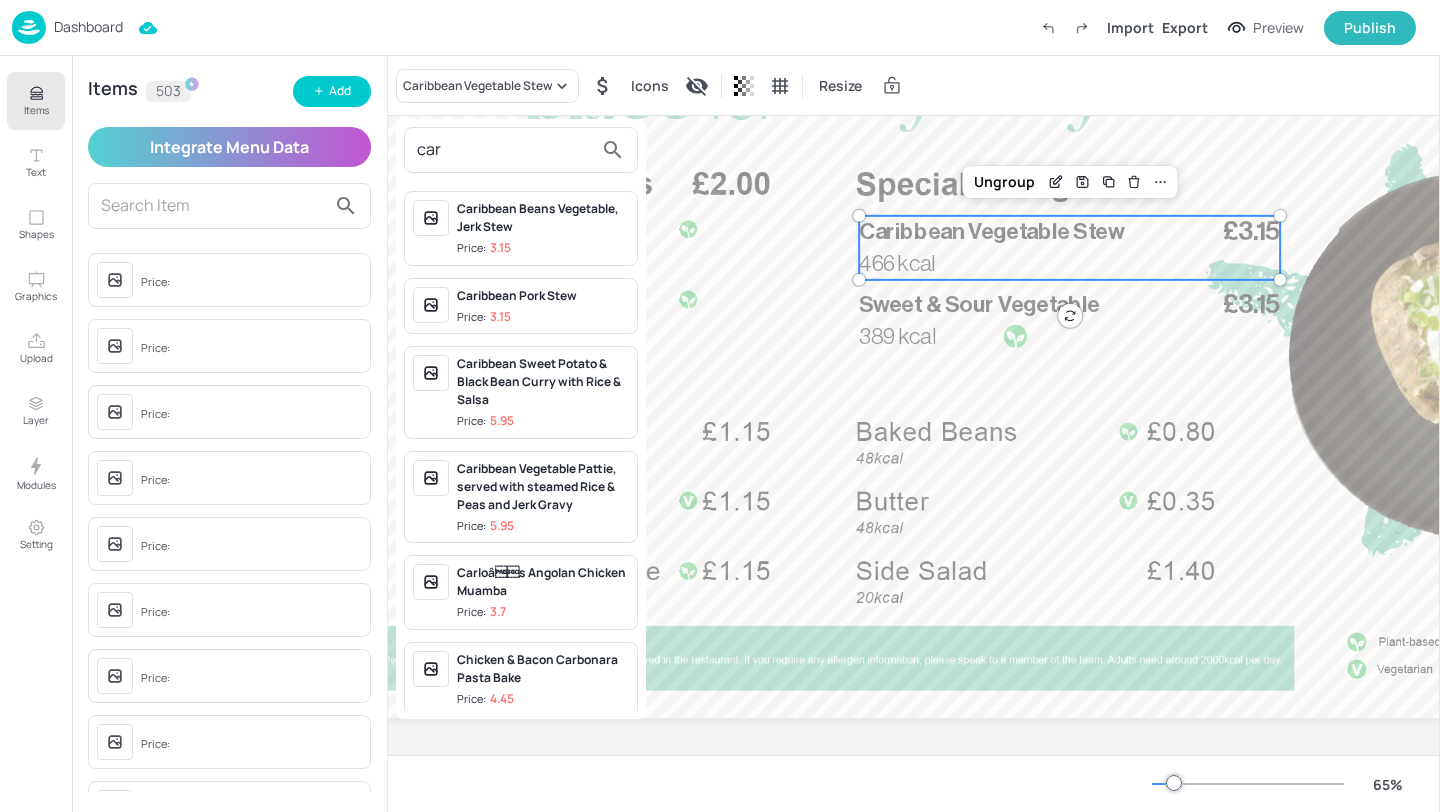 type on "car" 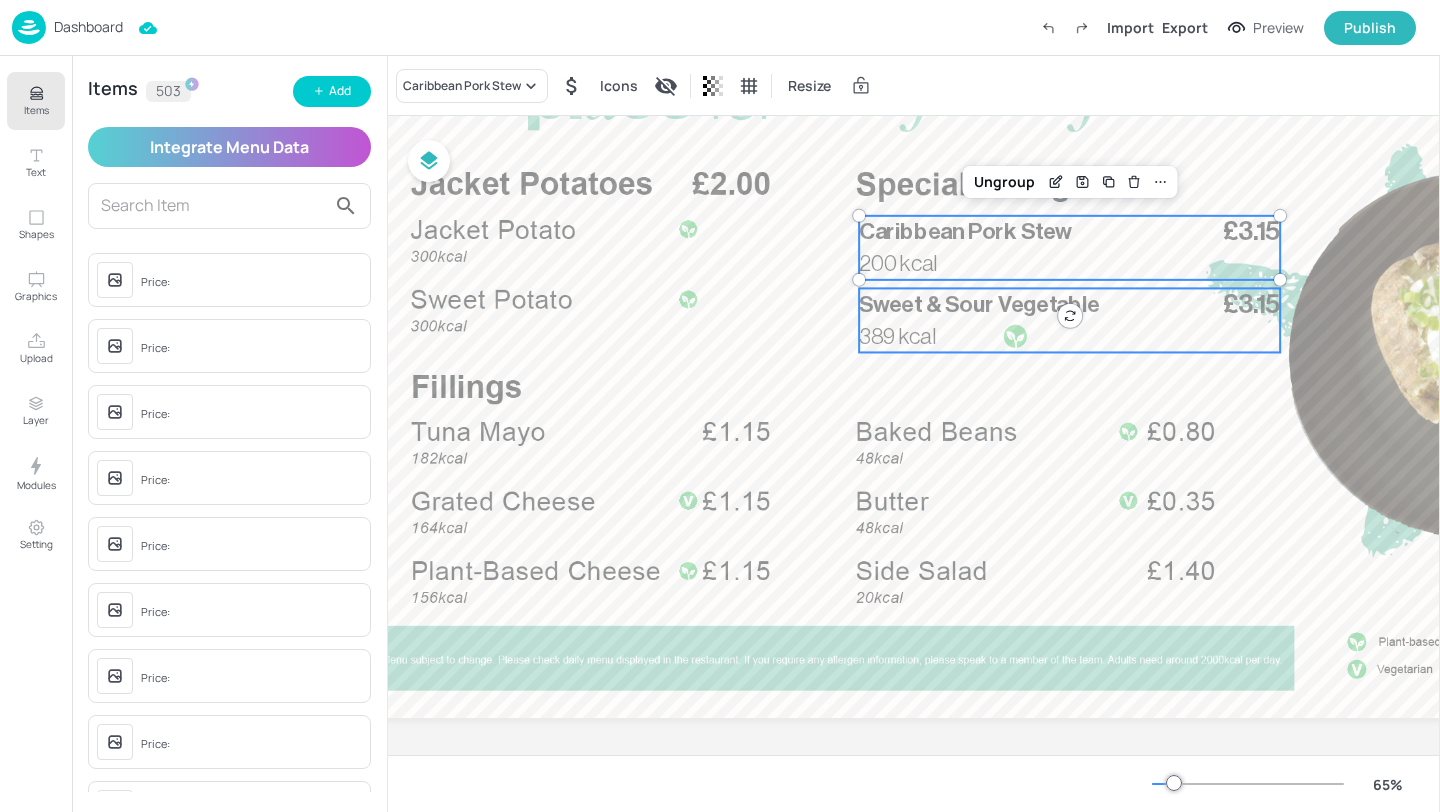 click on "Sweet & Sour Vegetable" at bounding box center [979, 304] 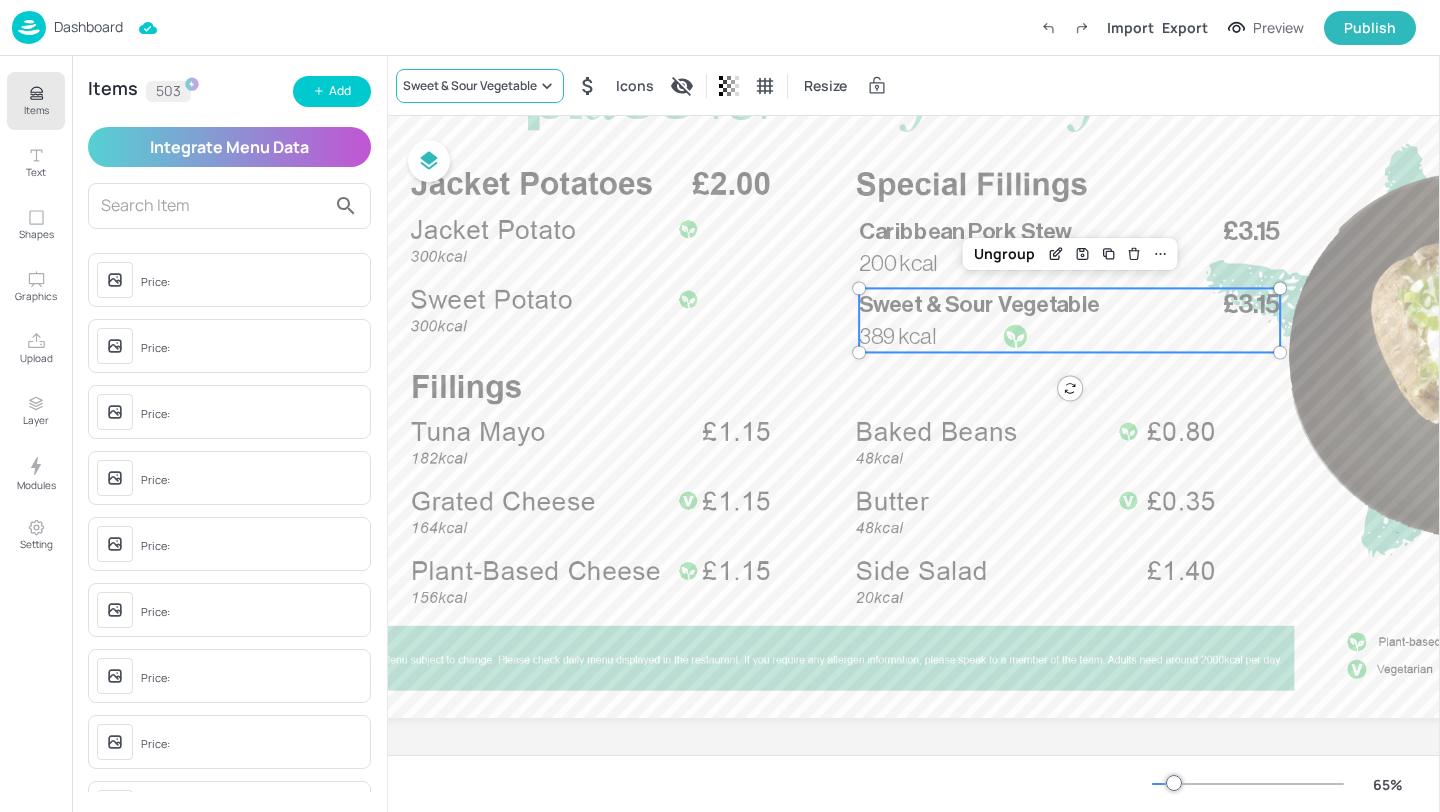 click on "Sweet & Sour Vegetable" at bounding box center [480, 86] 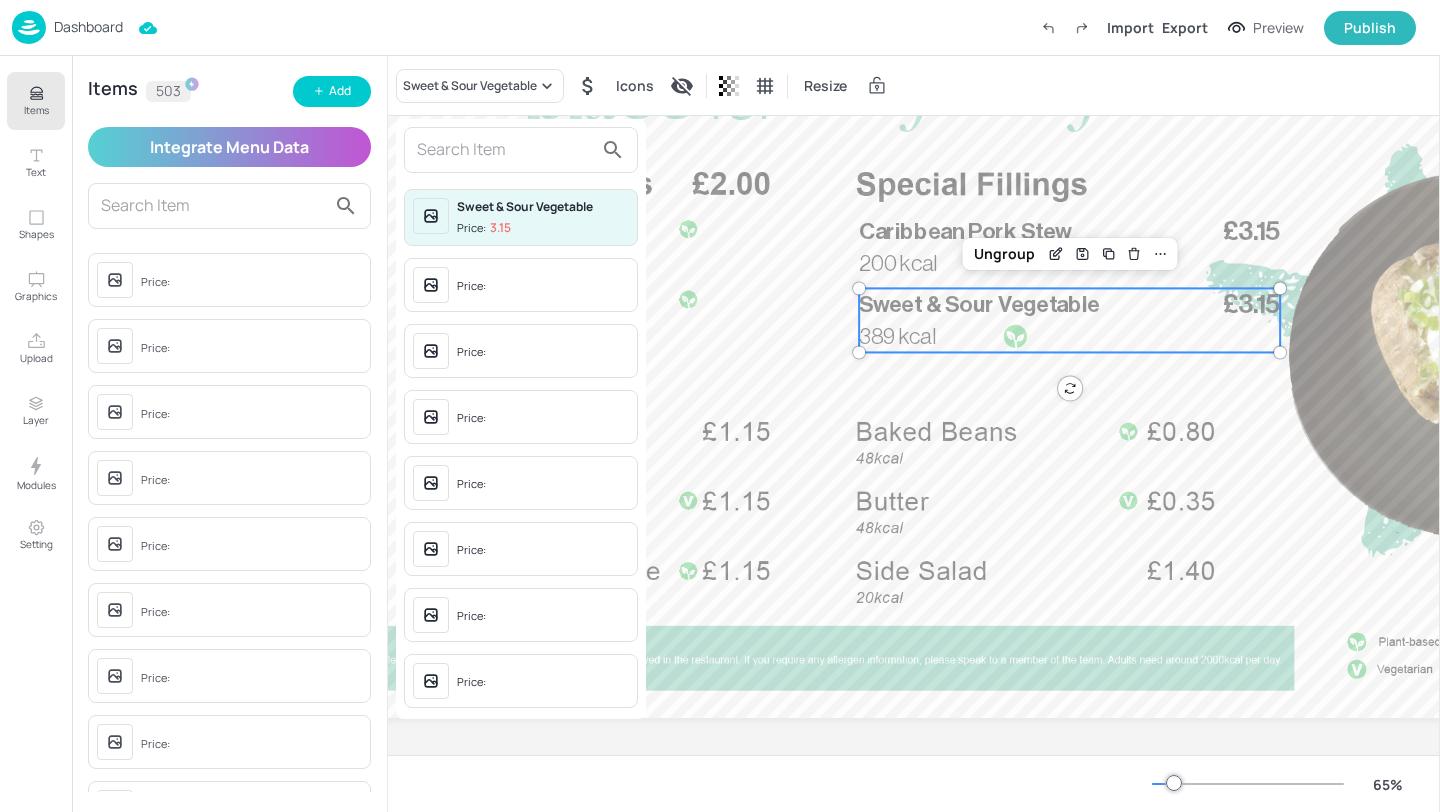 click at bounding box center (505, 150) 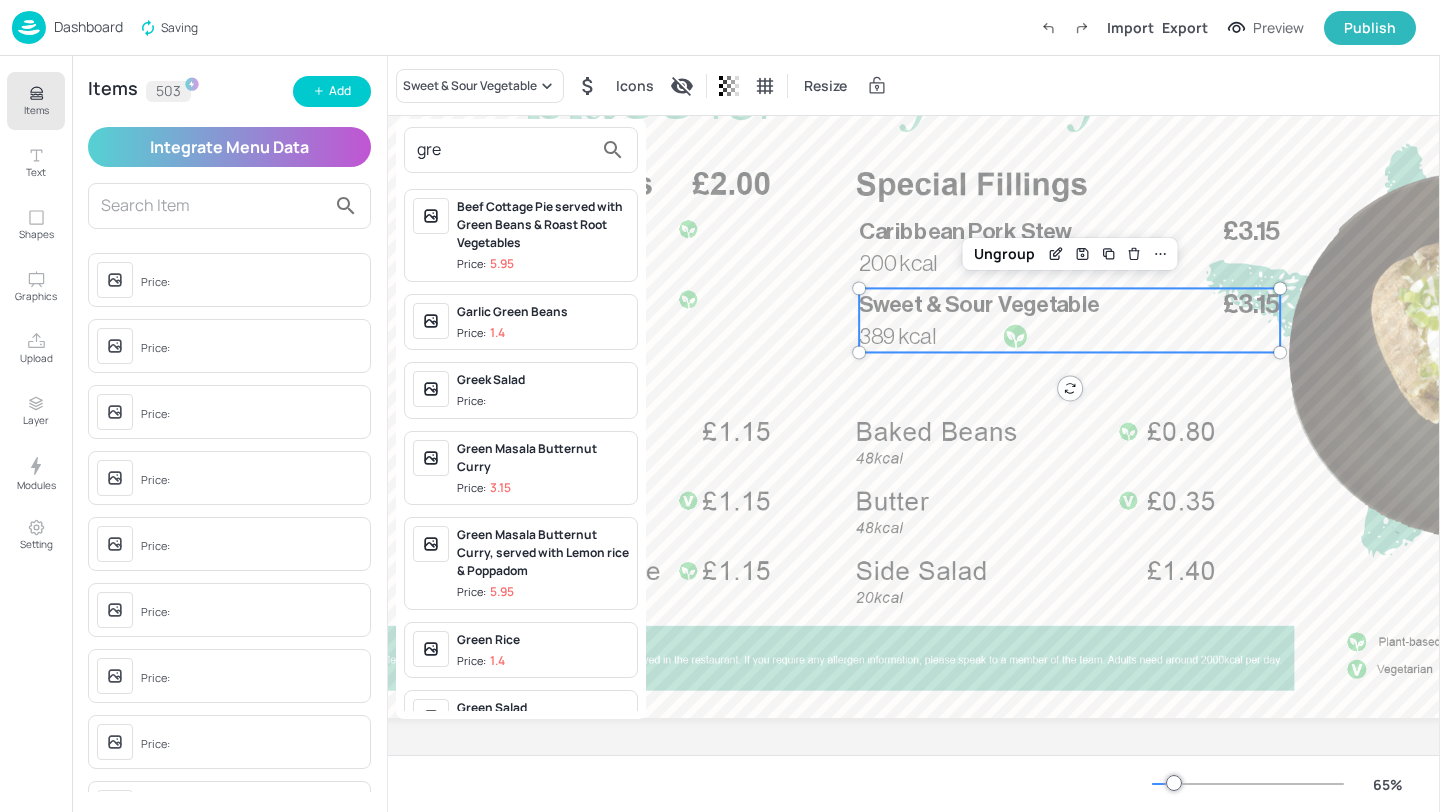 type on "gree" 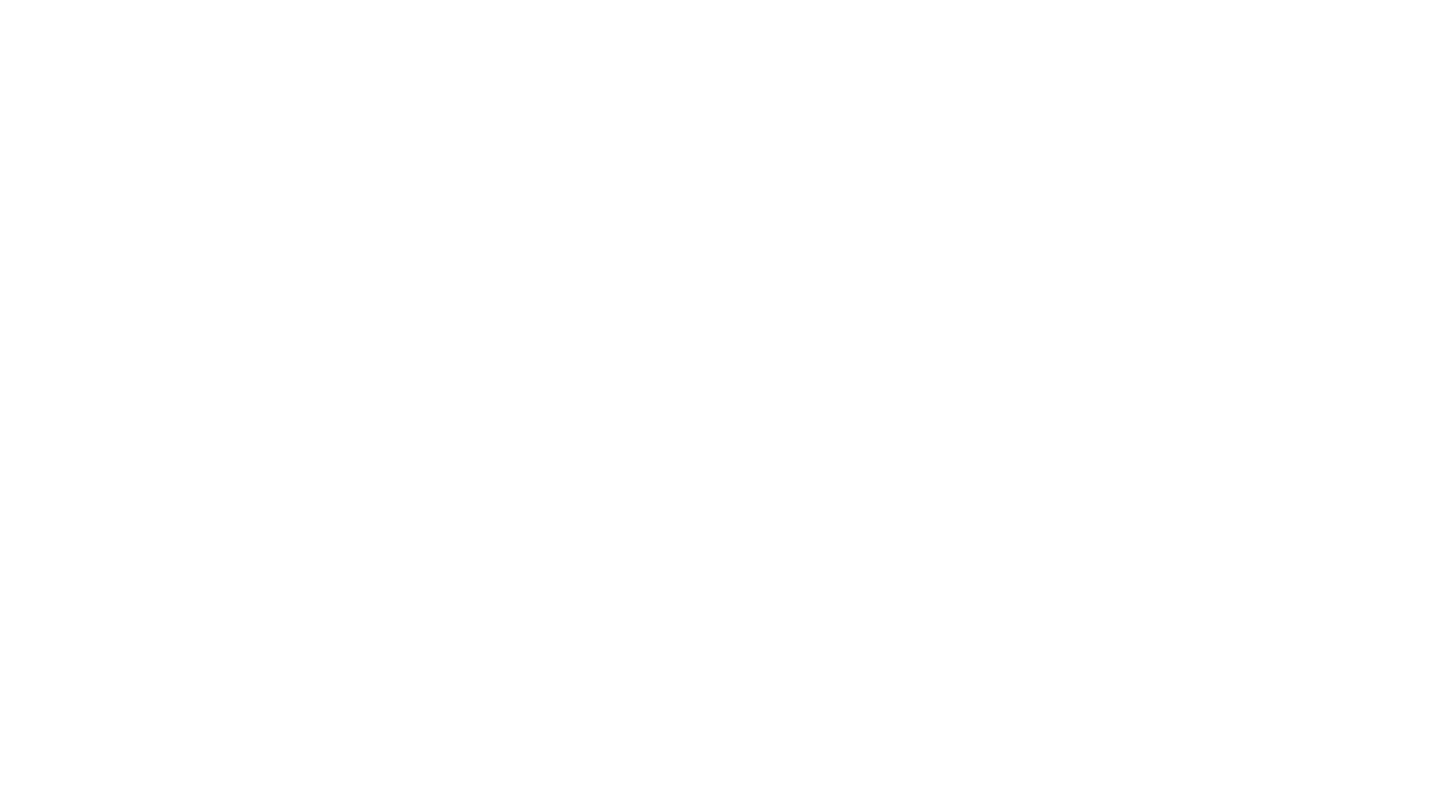 scroll, scrollTop: 0, scrollLeft: 0, axis: both 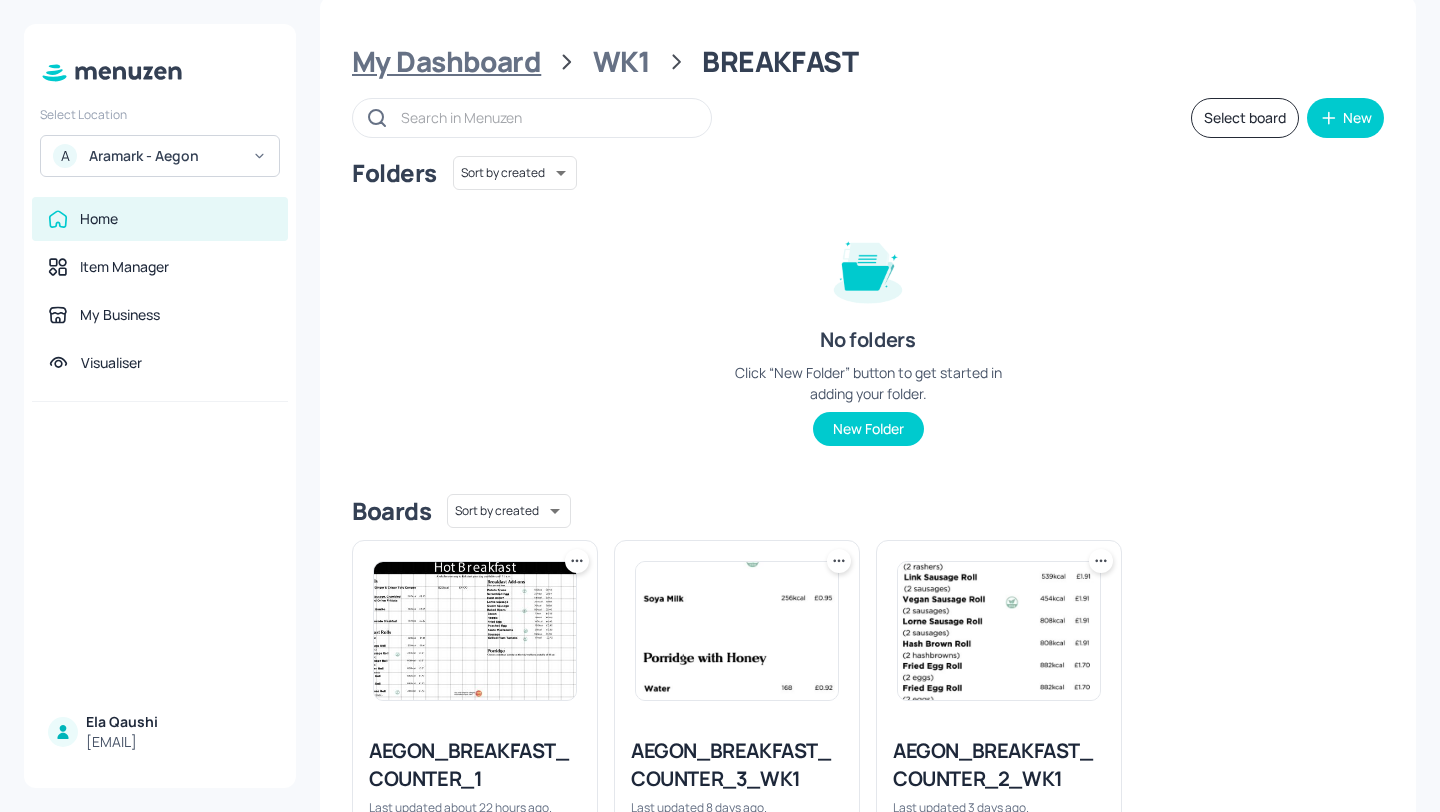 click on "My Dashboard" at bounding box center [446, 62] 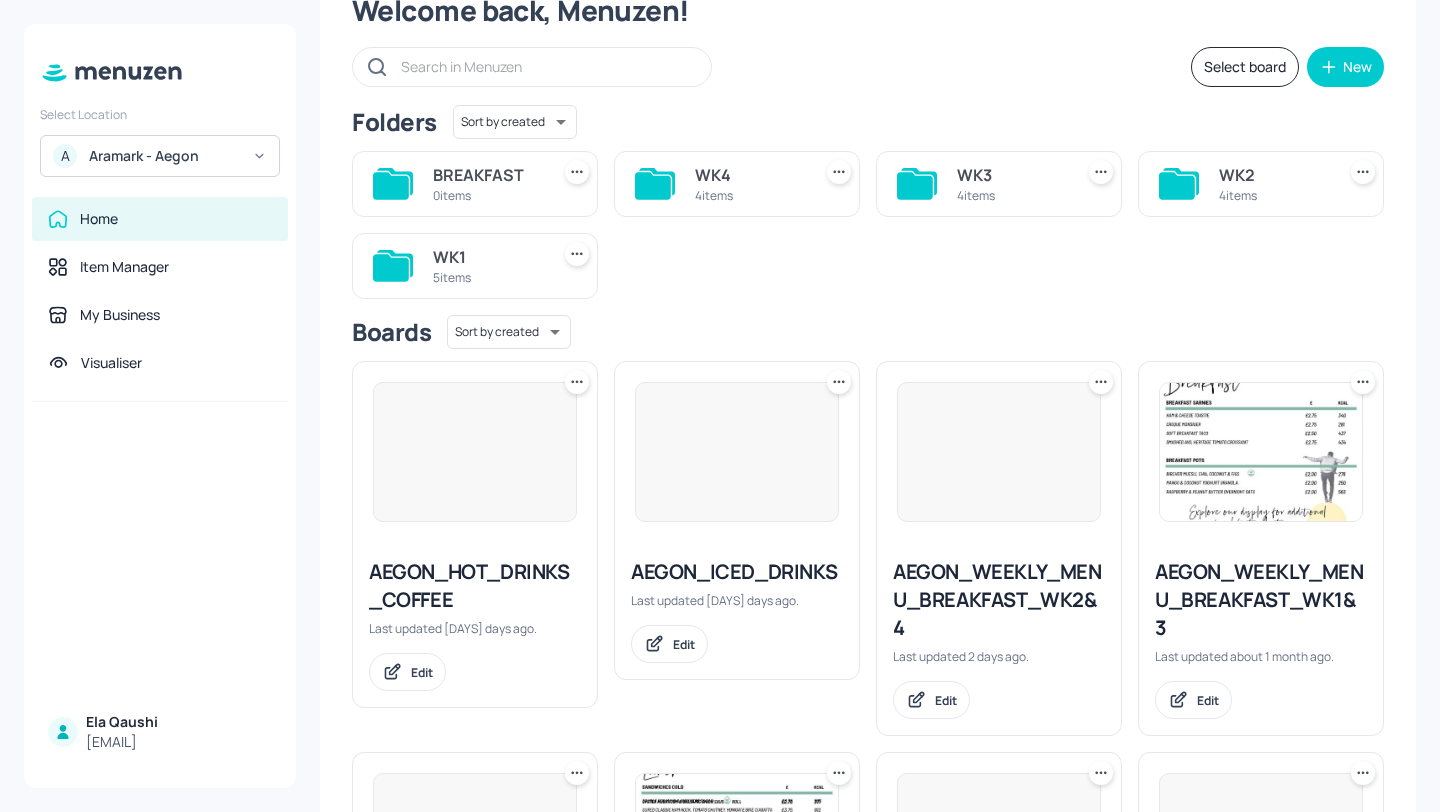 scroll, scrollTop: 82, scrollLeft: 0, axis: vertical 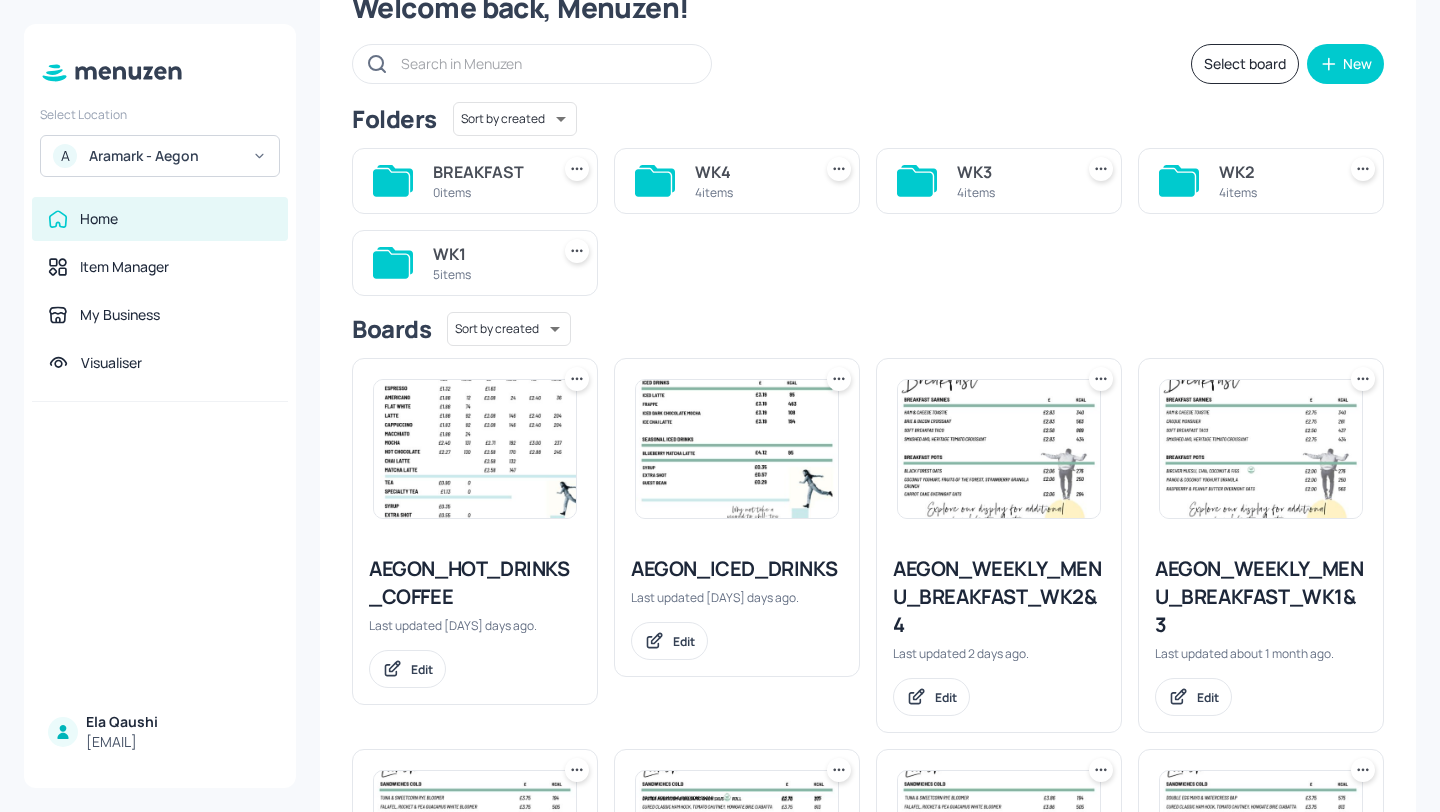click on "4  items" at bounding box center [1273, 192] 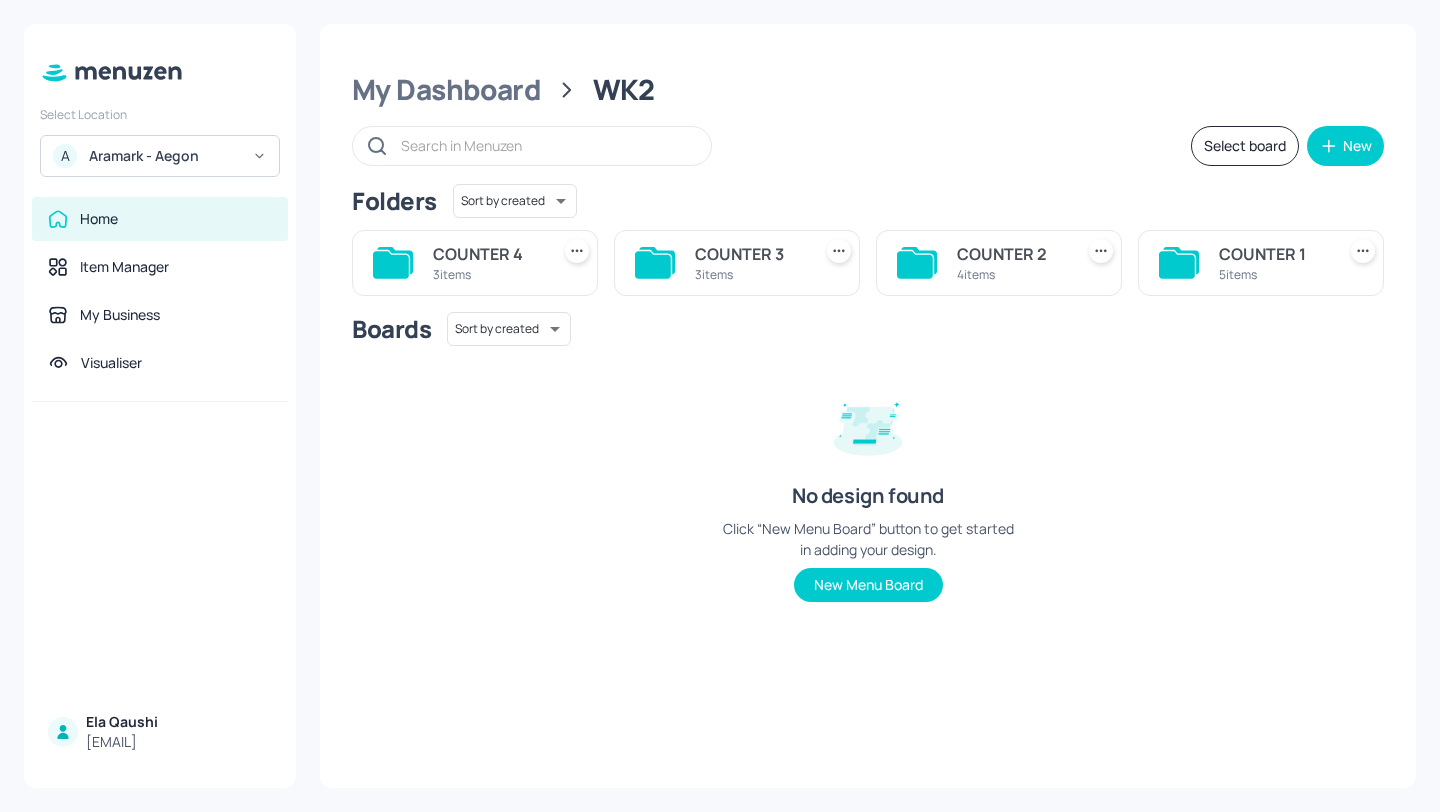 scroll, scrollTop: 0, scrollLeft: 0, axis: both 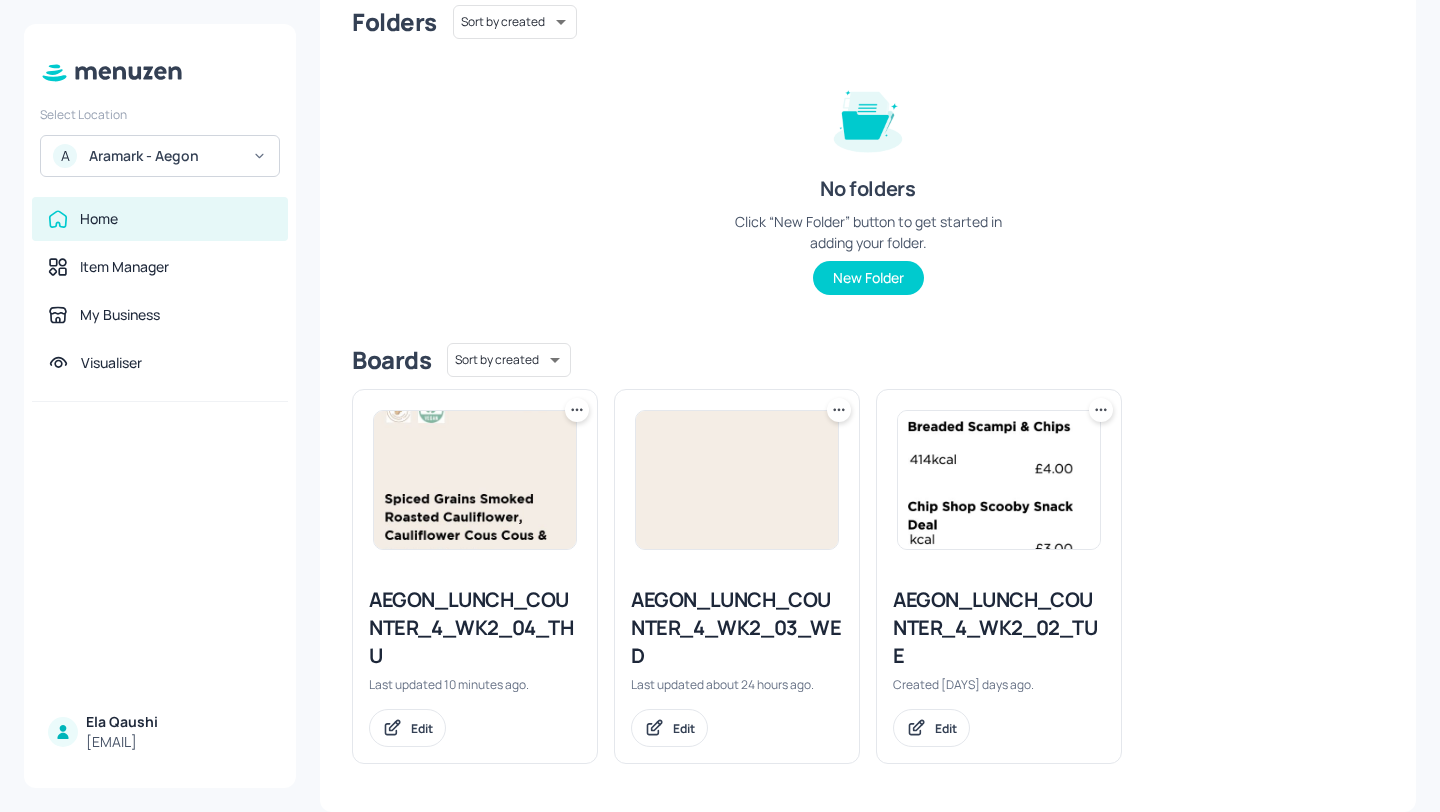 click on "AEGON_LUNCH_COUNTER_4_WK2_04_THU" at bounding box center (475, 628) 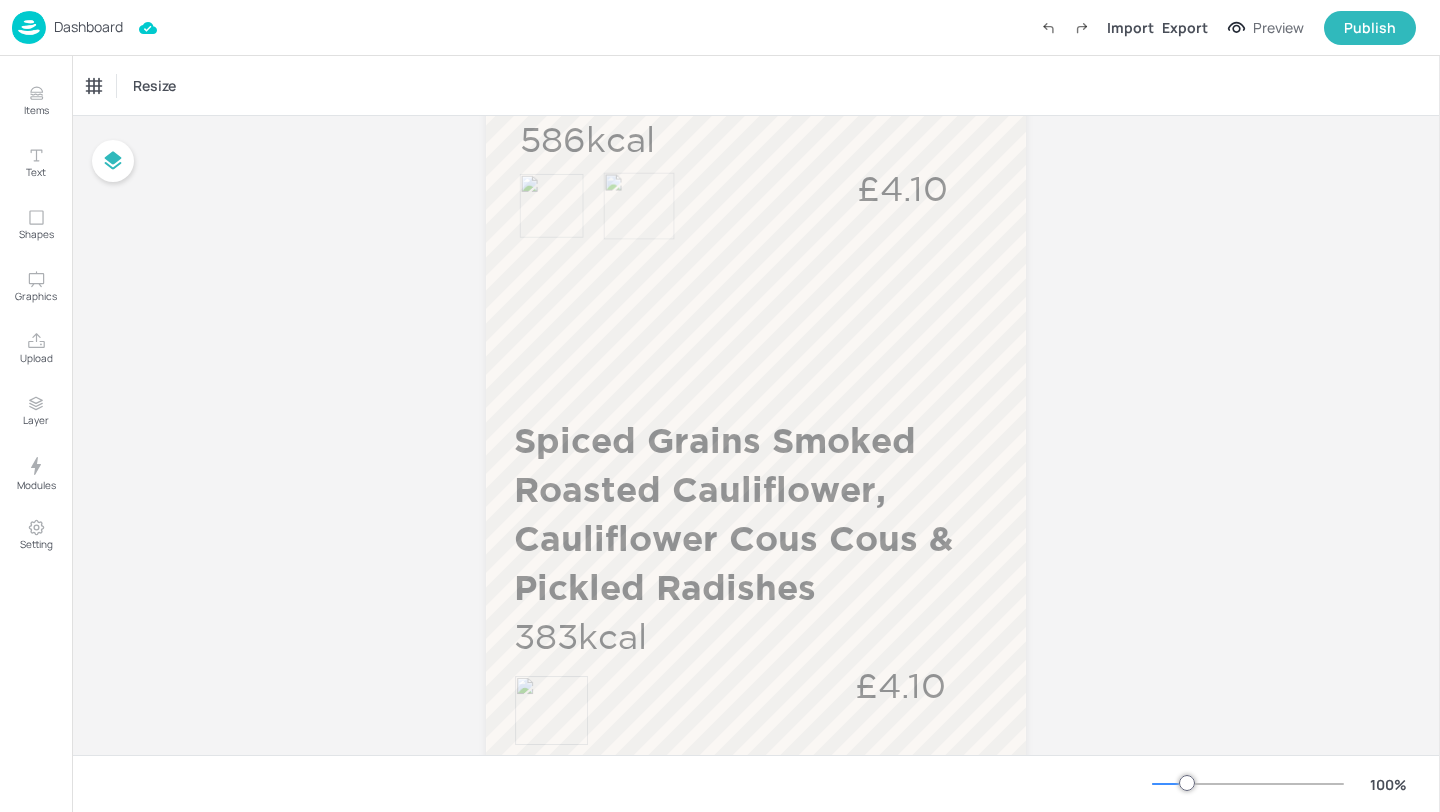 scroll, scrollTop: 747, scrollLeft: 0, axis: vertical 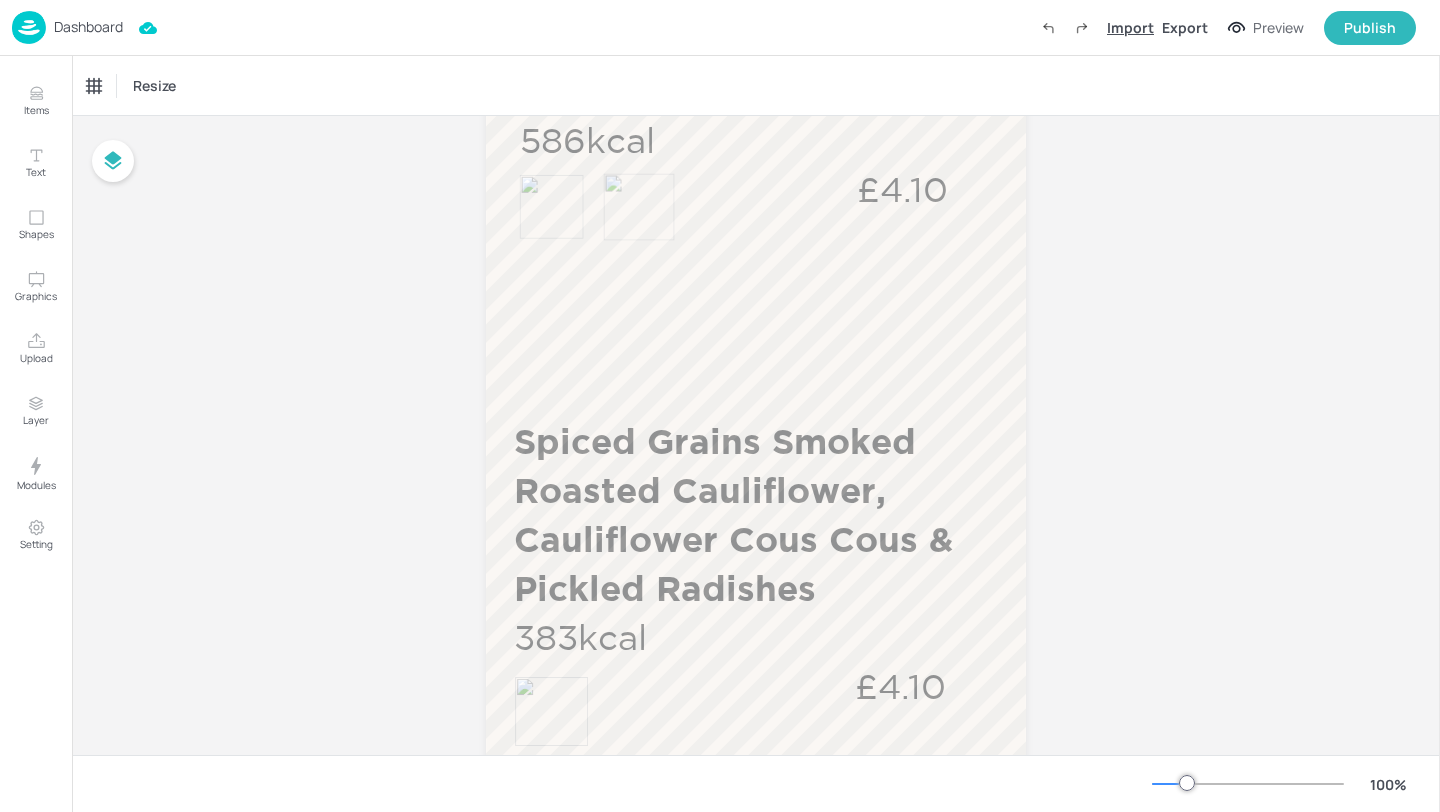 click on "Import" at bounding box center [1130, 27] 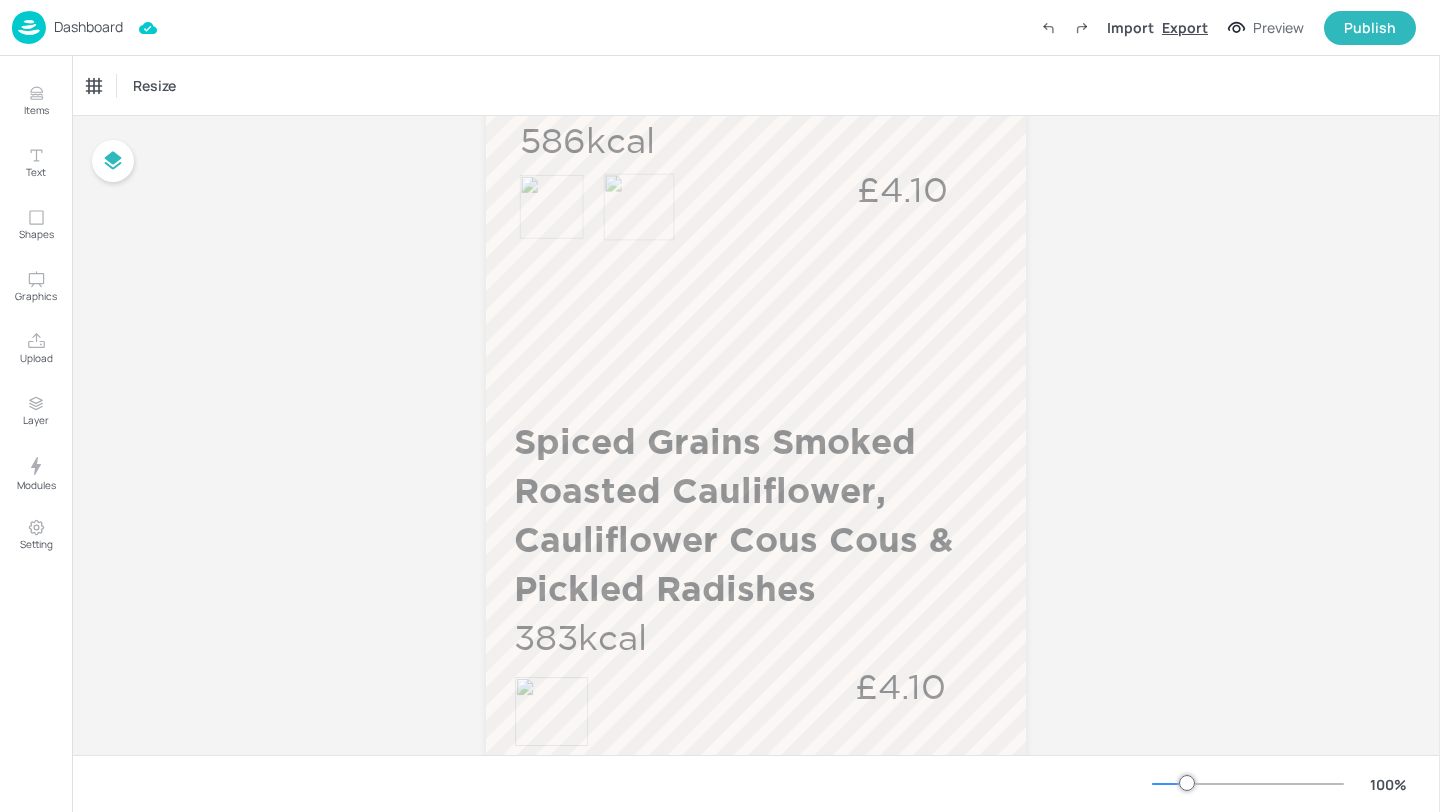 click on "Export" at bounding box center [1185, 27] 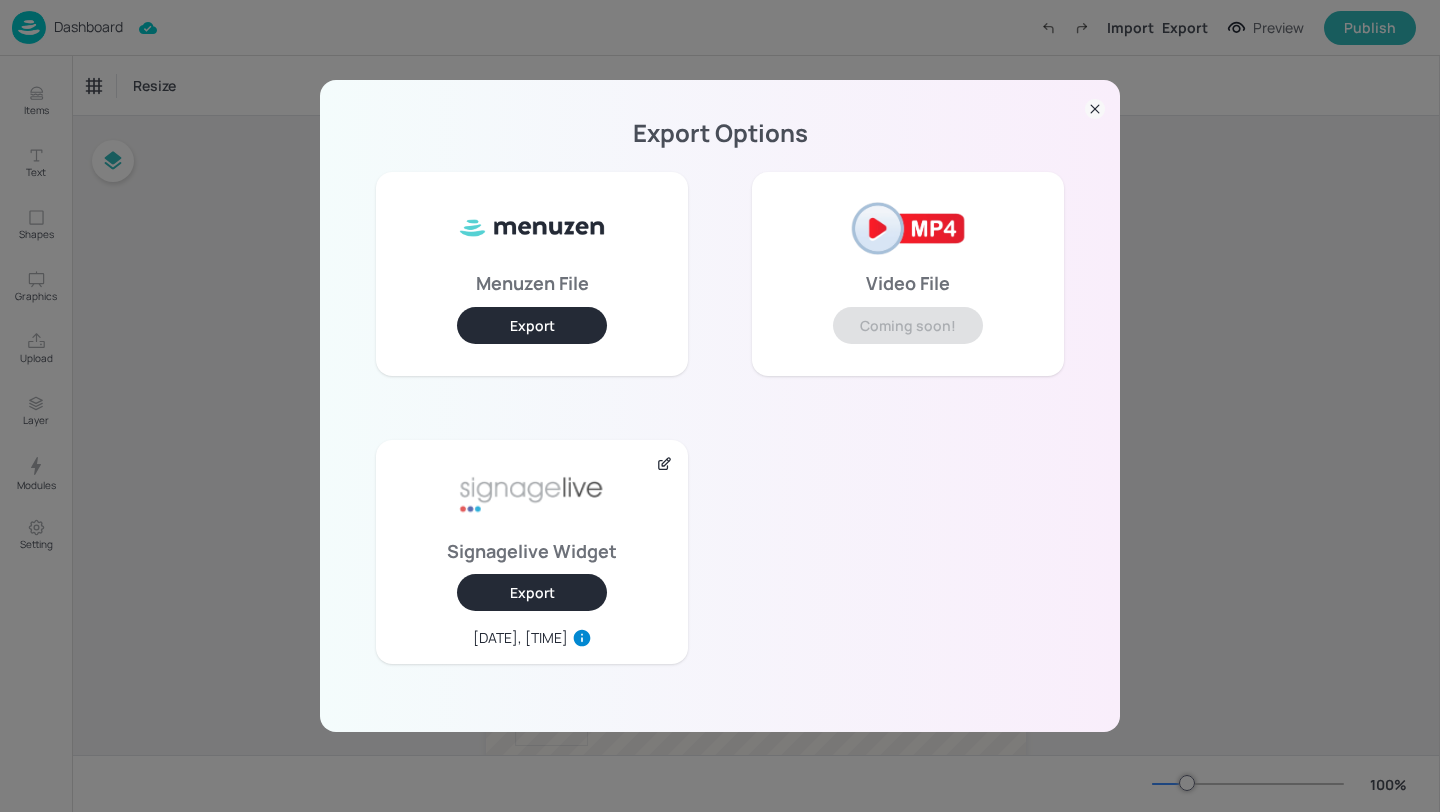 click on "Export" at bounding box center [532, 592] 